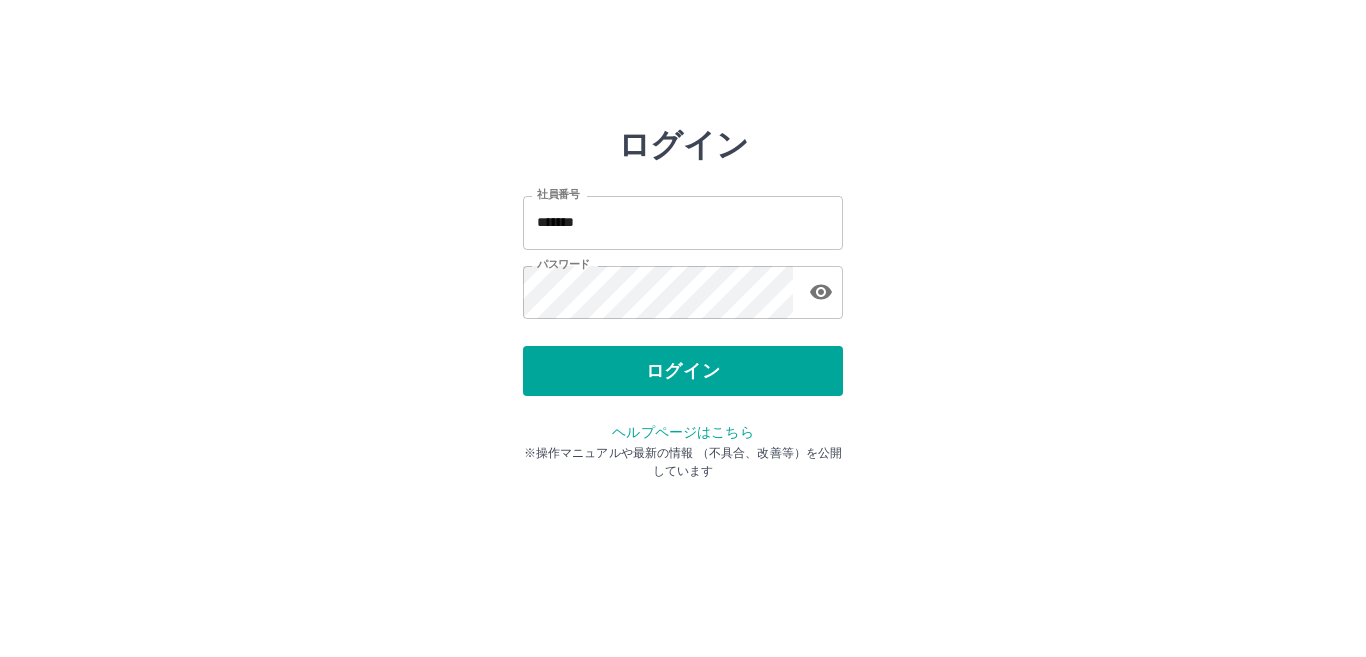 scroll, scrollTop: 0, scrollLeft: 0, axis: both 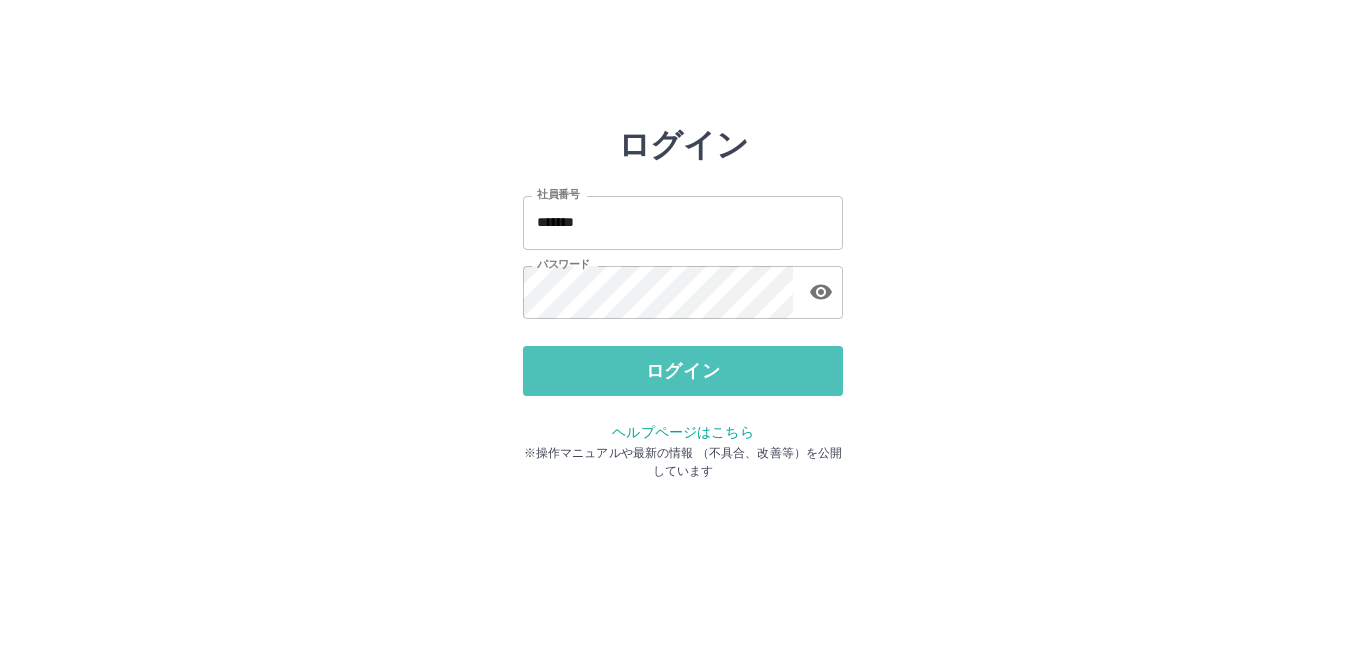 click on "ログイン" at bounding box center [683, 371] 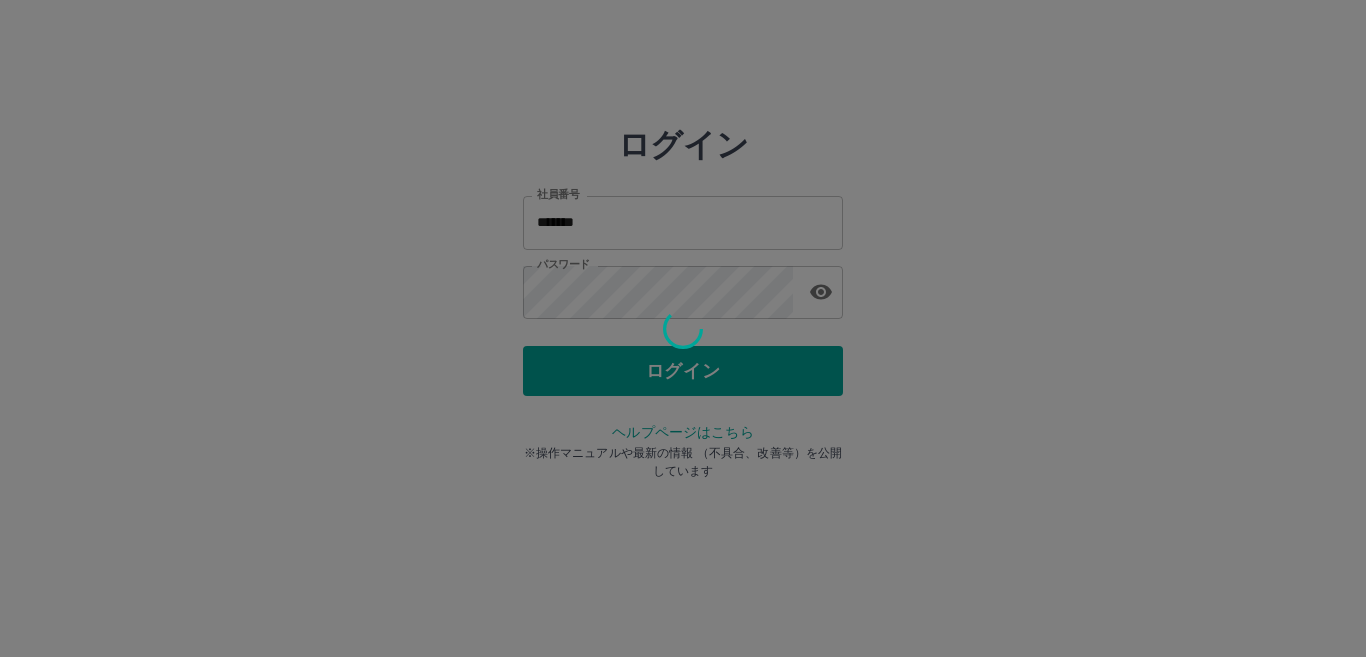 click at bounding box center (683, 328) 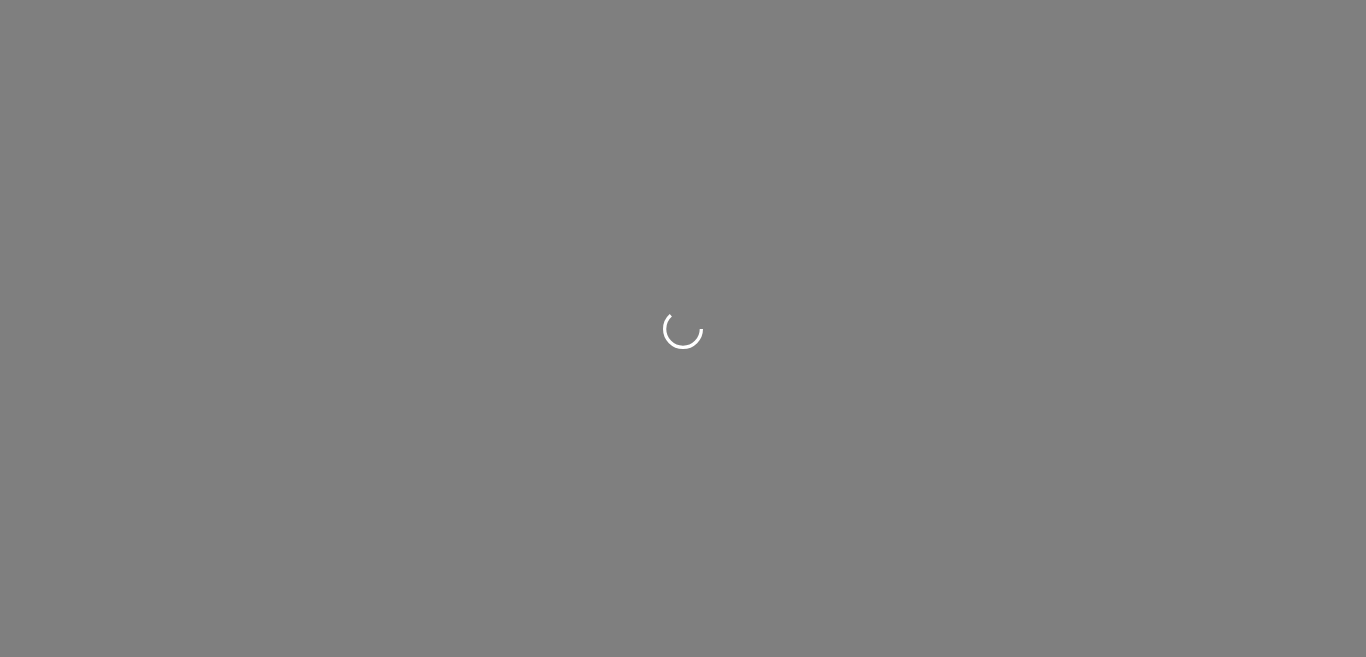 scroll, scrollTop: 0, scrollLeft: 0, axis: both 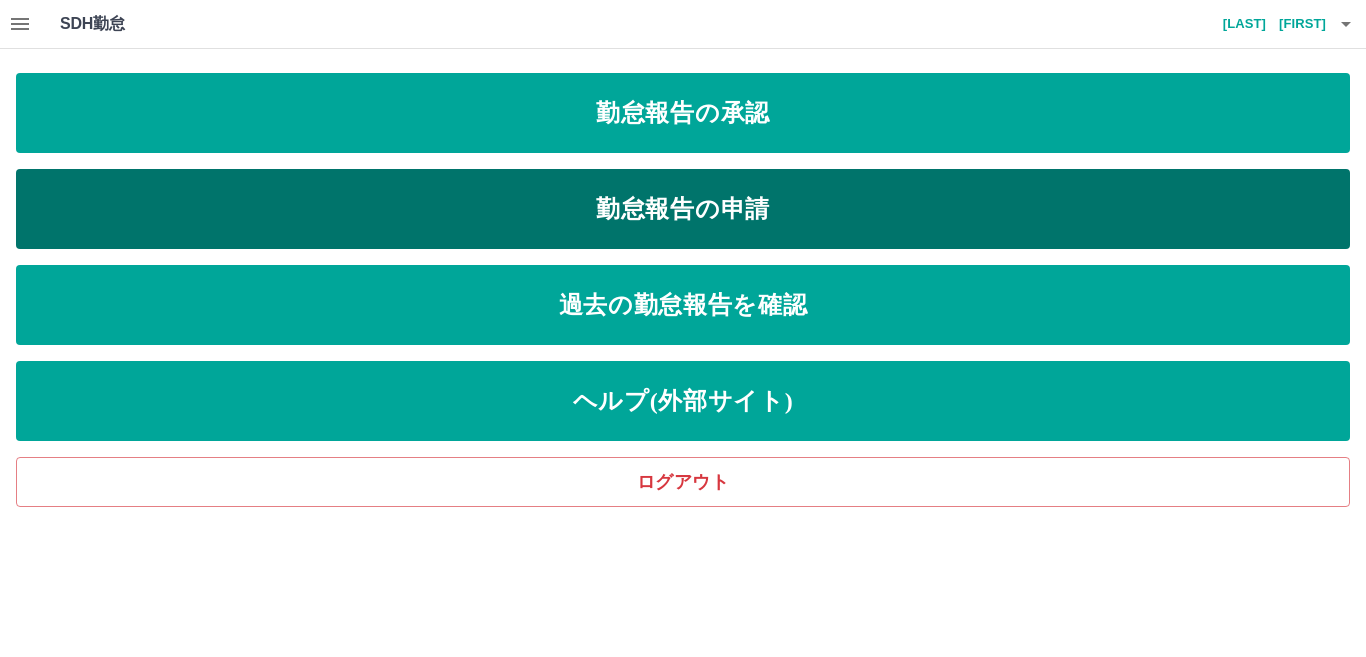 click on "勤怠報告の申請" at bounding box center [683, 209] 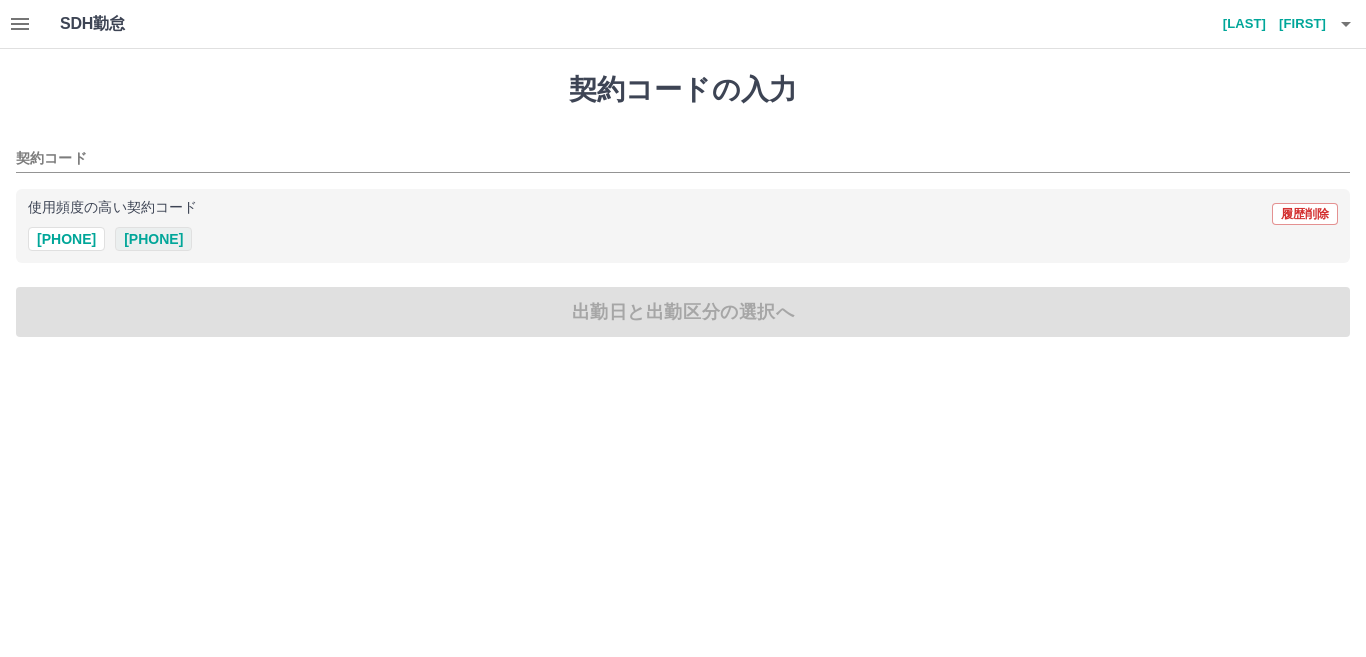click on "43006007" at bounding box center (153, 239) 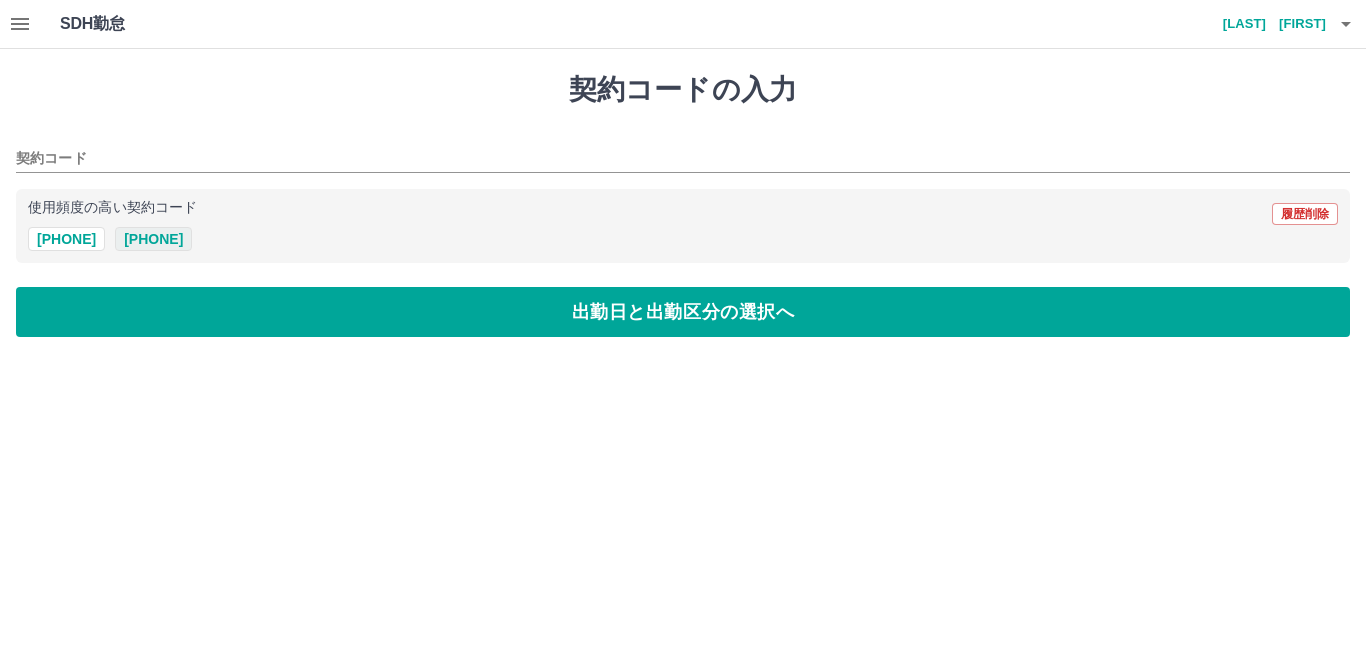 type on "********" 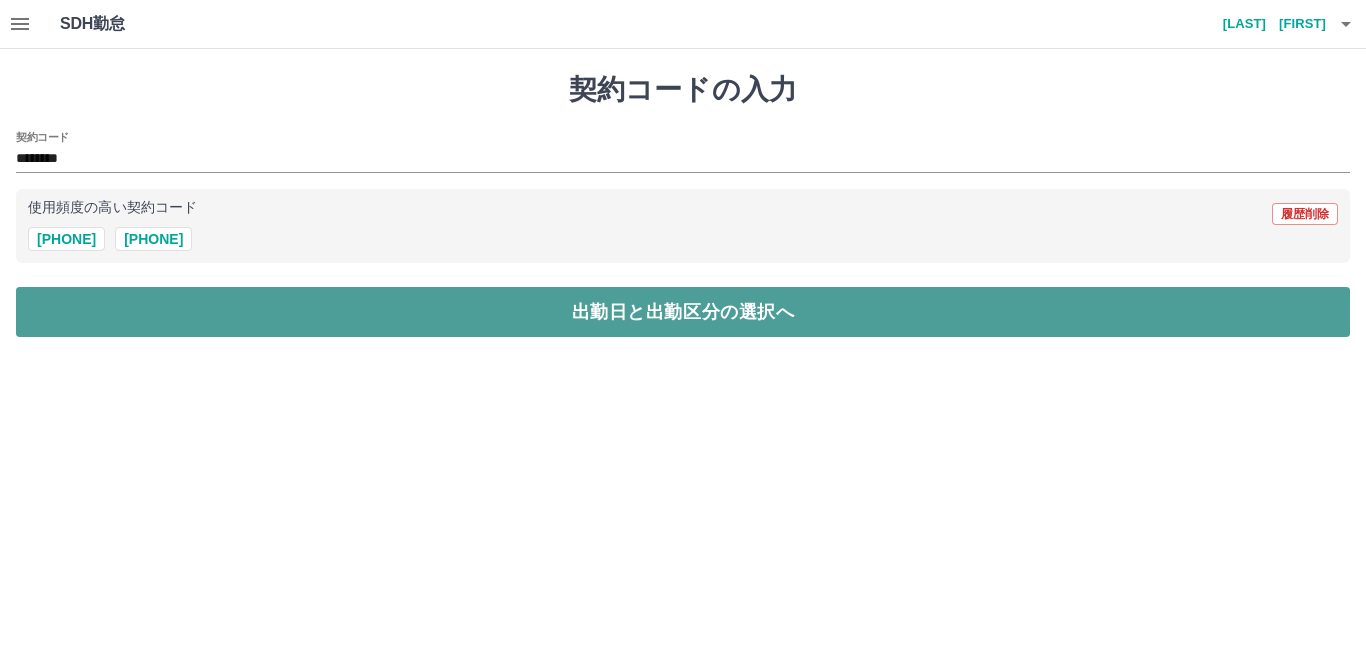 click on "出勤日と出勤区分の選択へ" at bounding box center [683, 312] 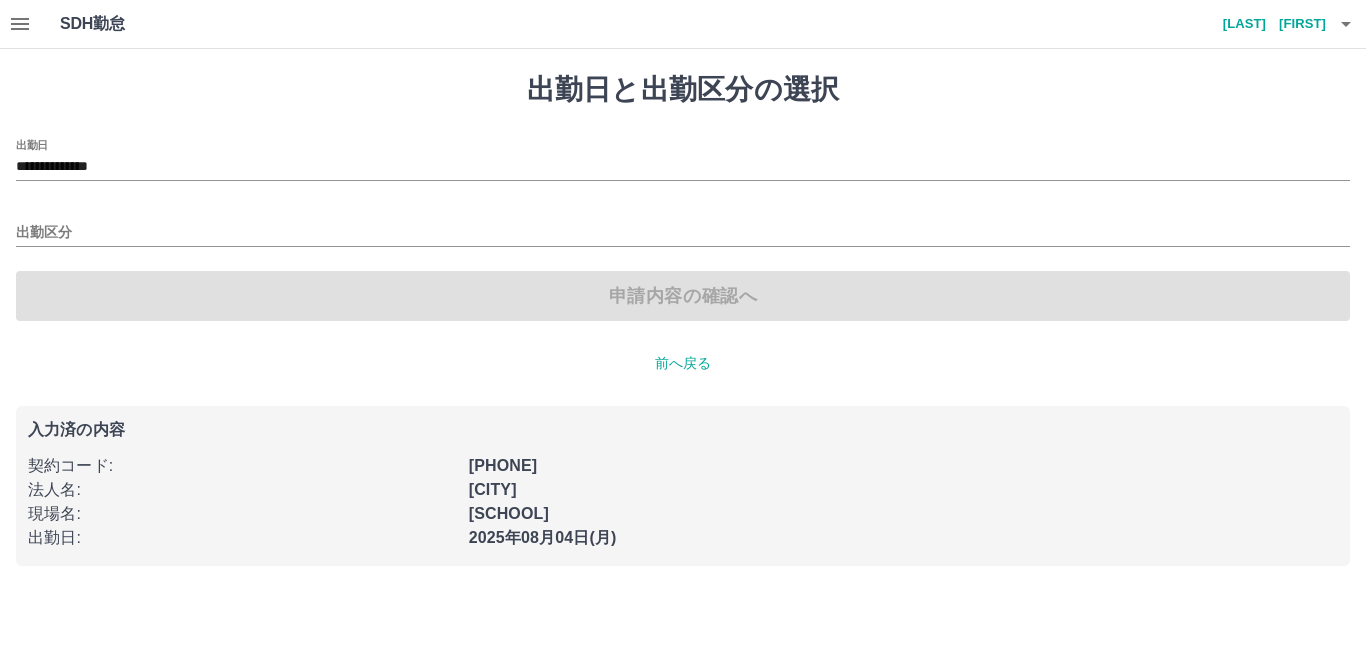 click 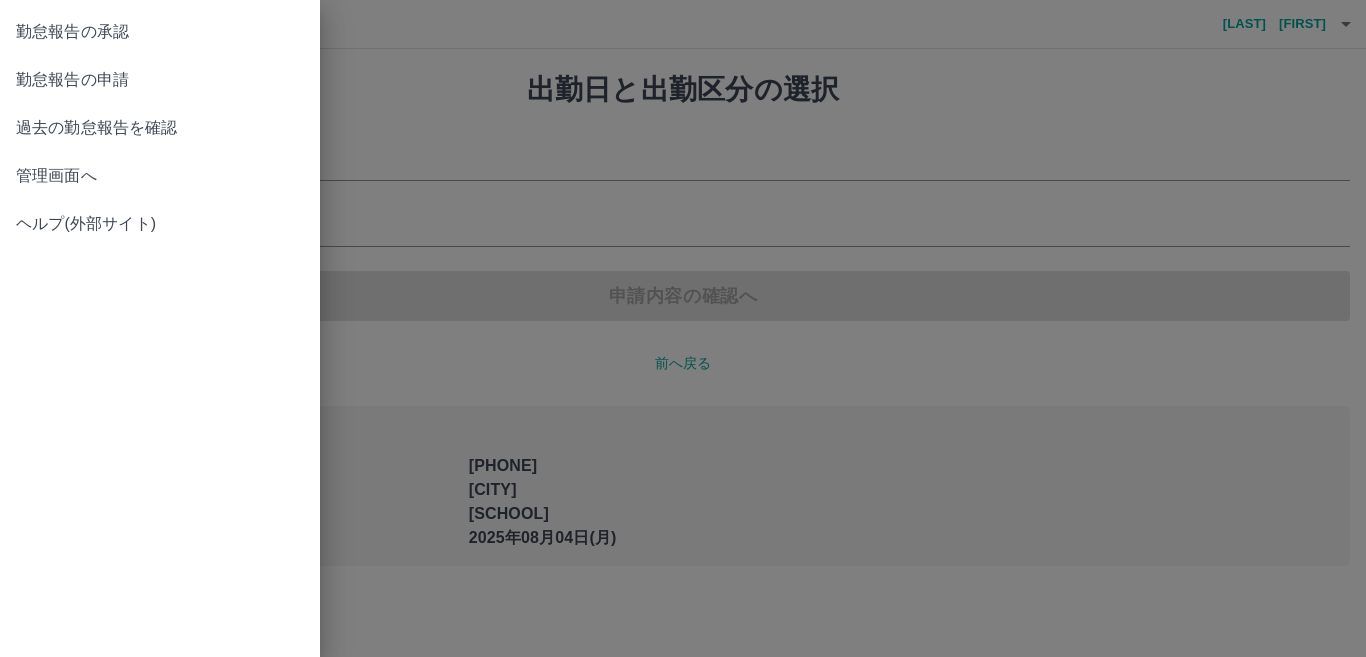 click on "管理画面へ" at bounding box center (160, 176) 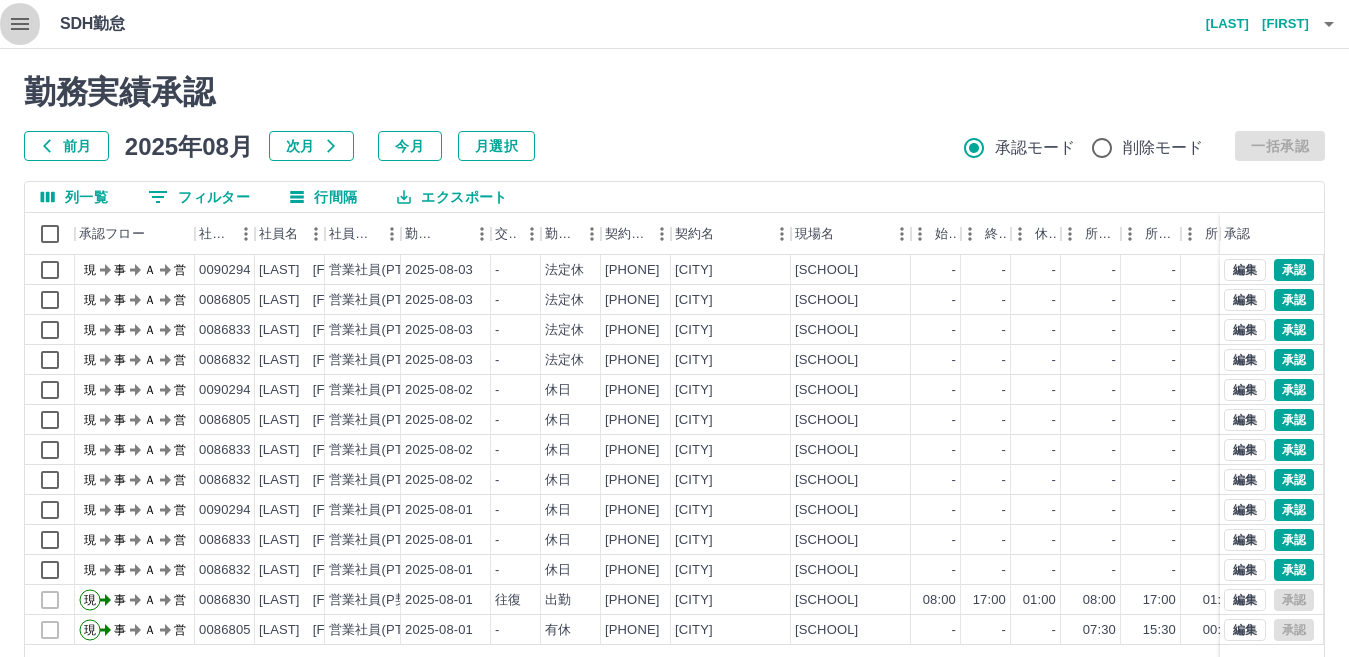 click 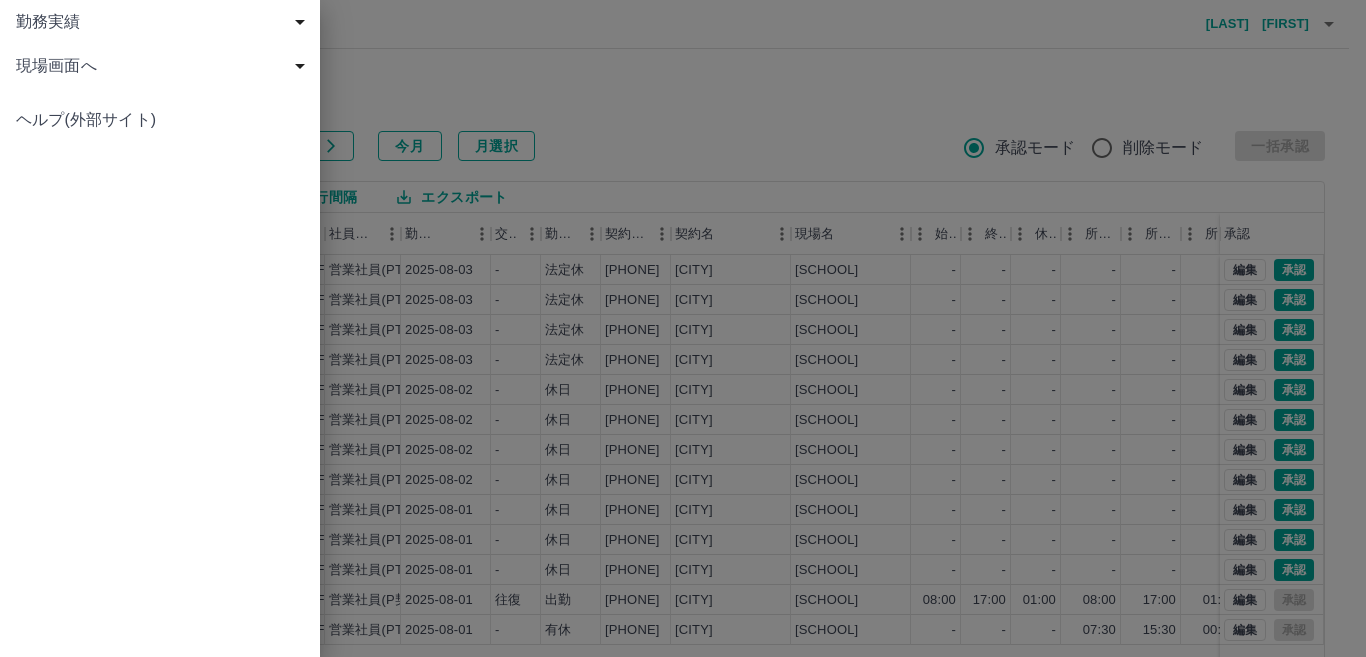 click on "現場画面へ" at bounding box center (164, 66) 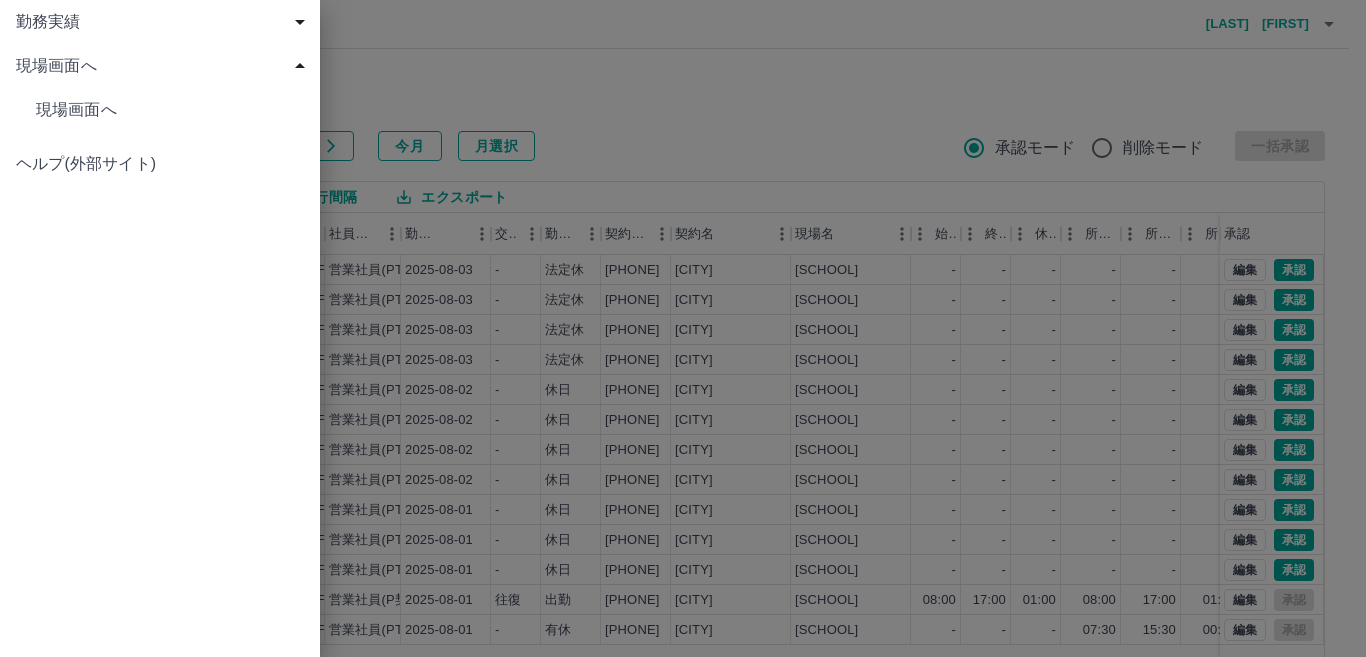 click on "現場画面へ" at bounding box center [170, 110] 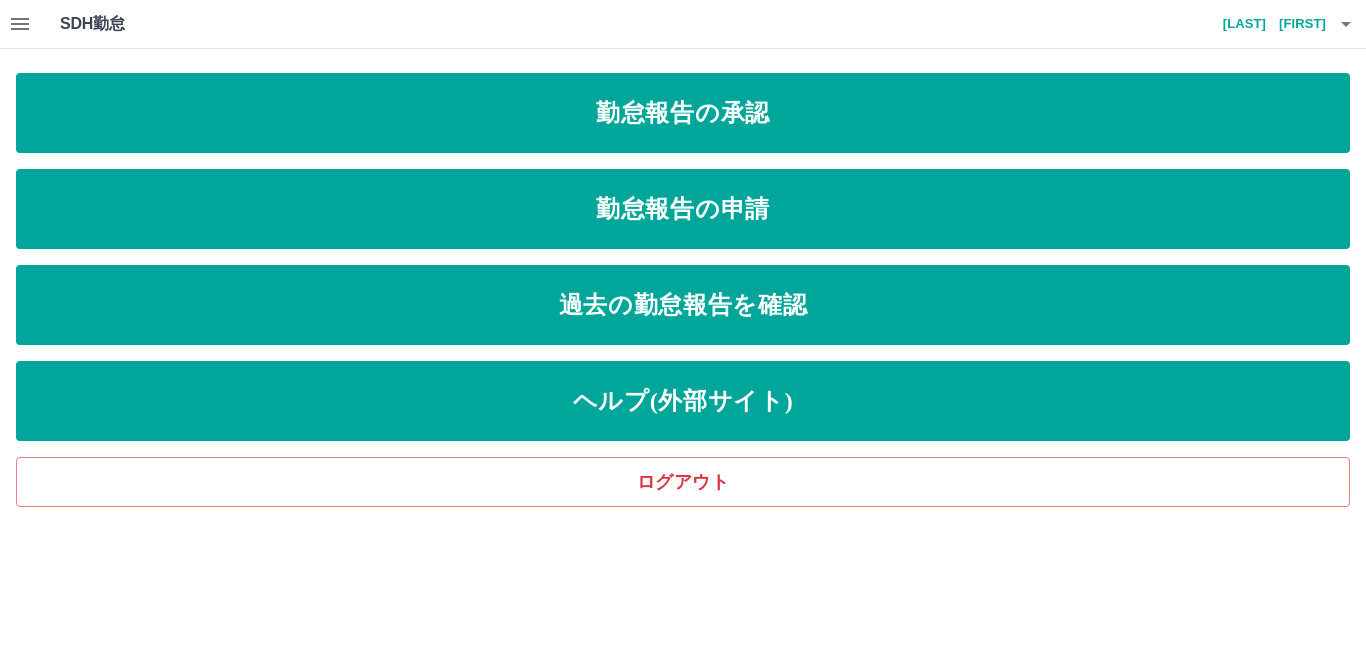 click 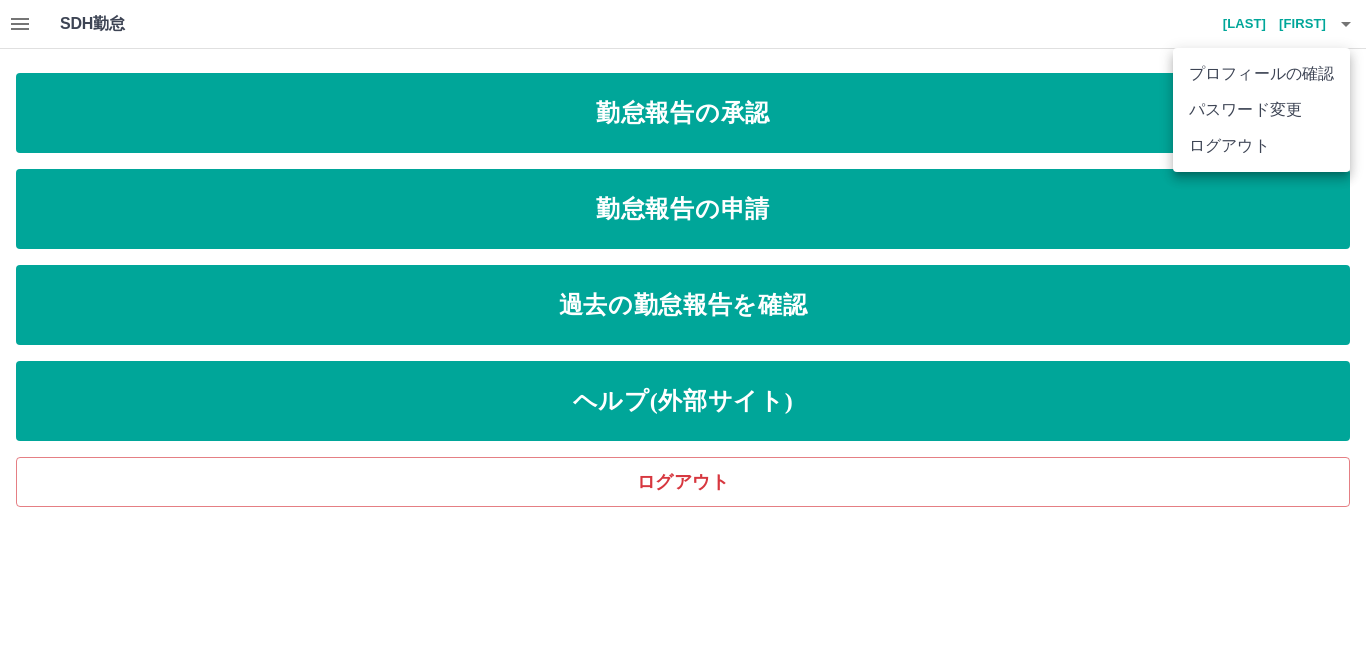 click on "ログアウト" at bounding box center [1261, 146] 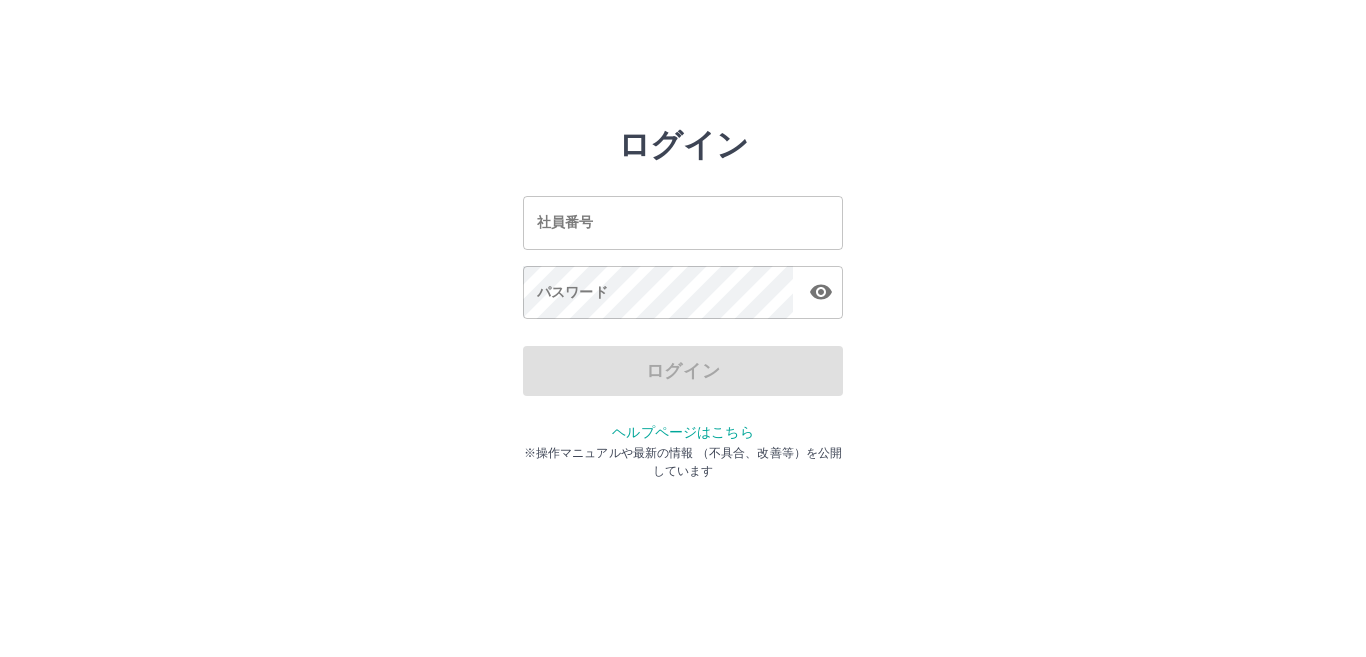 scroll, scrollTop: 0, scrollLeft: 0, axis: both 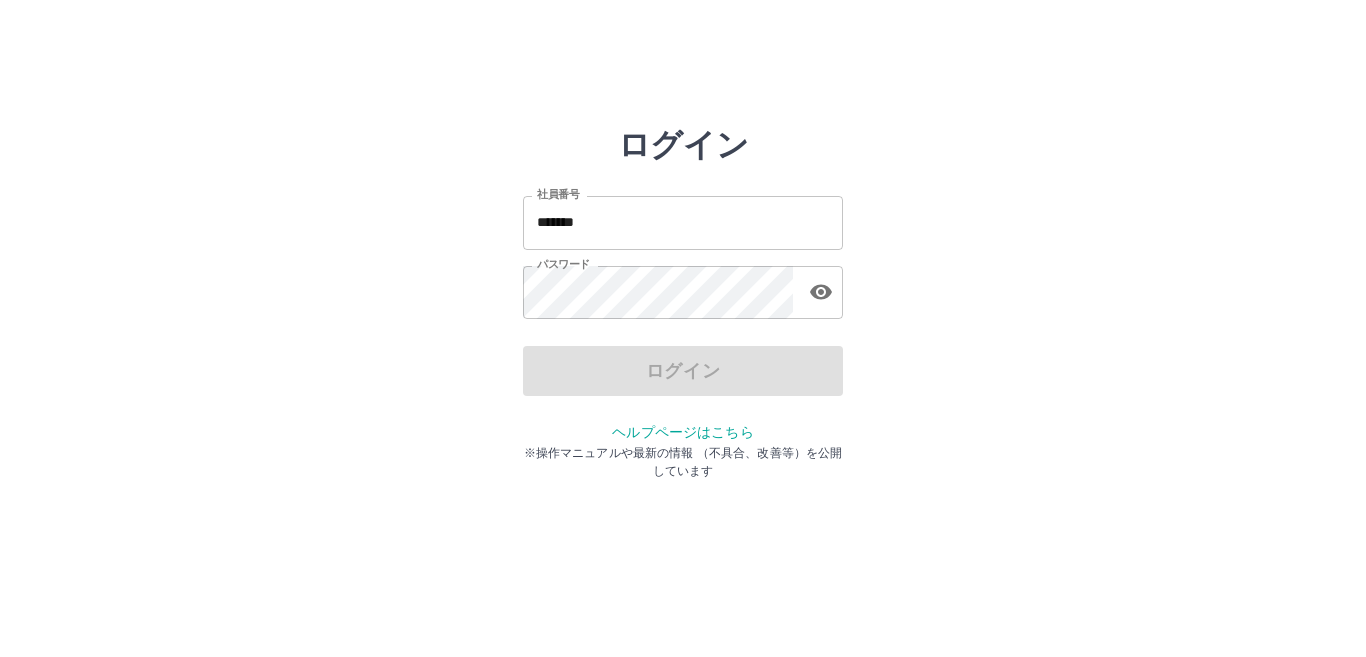 click on "*******" at bounding box center (683, 222) 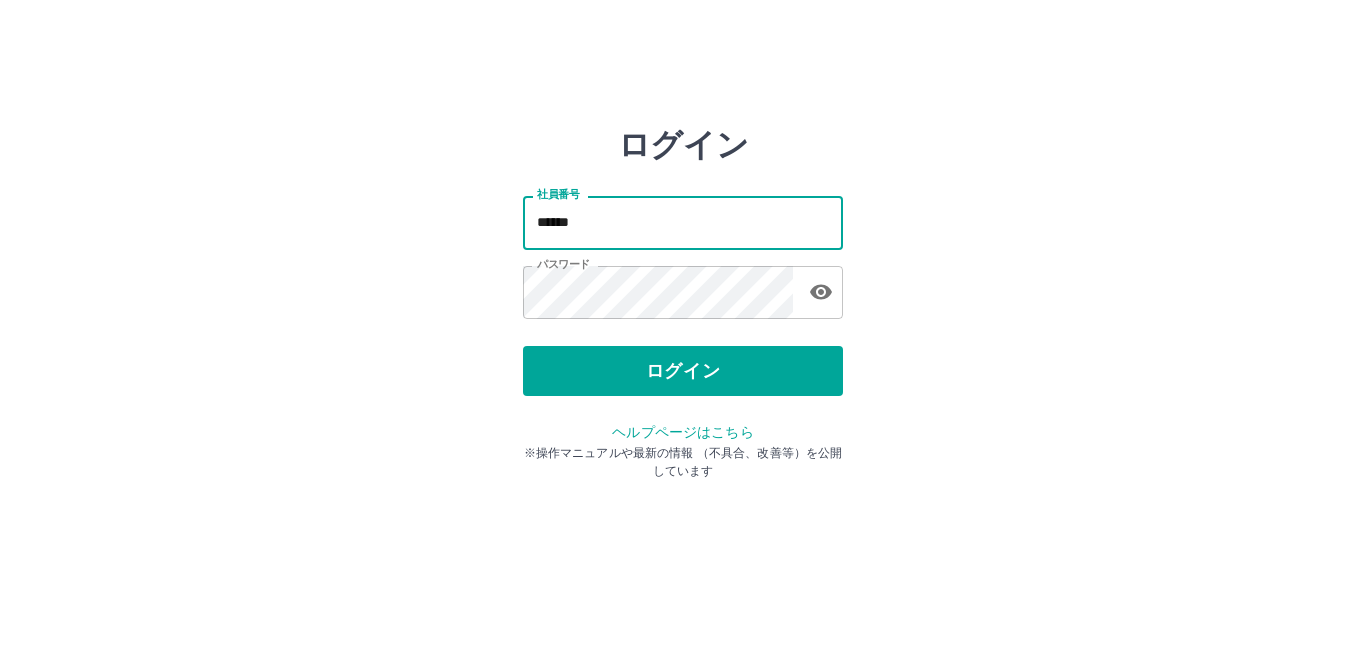 type on "*******" 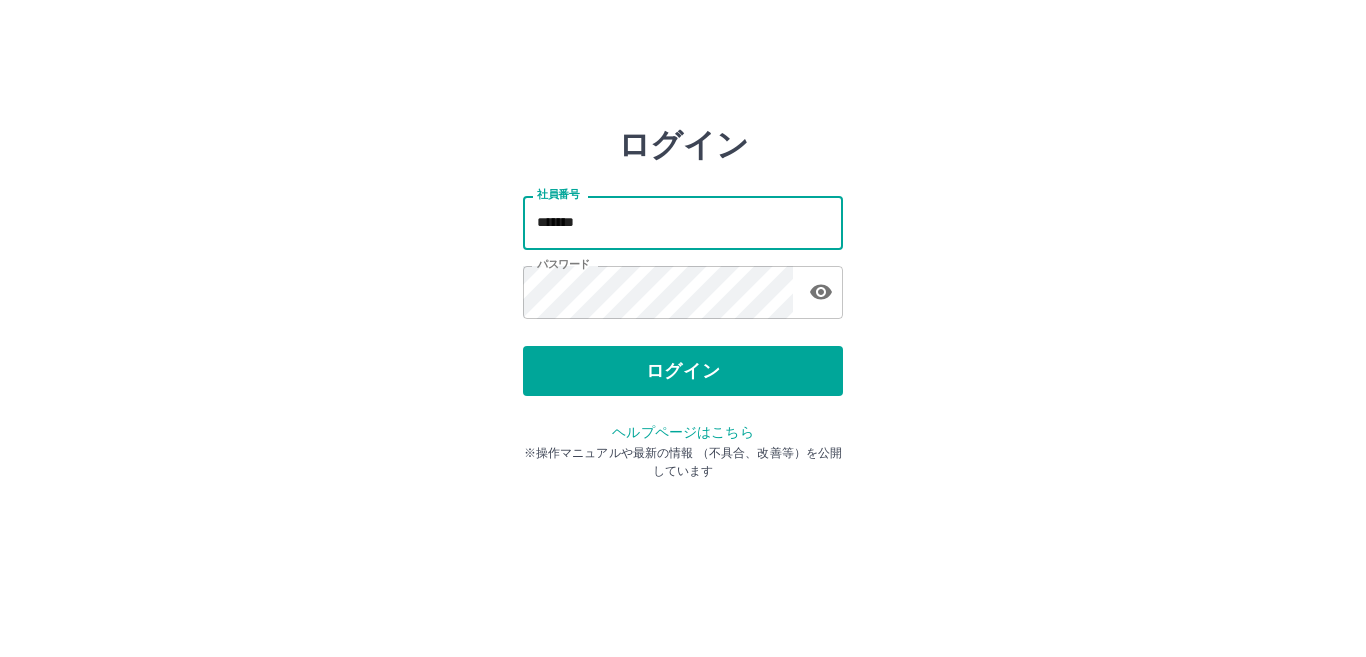 click on "ログイン 社員番号 ******* 社員番号 パスワード パスワード ログイン ヘルプページはこちら ※操作マニュアルや最新の情報 （不具合、改善等）を公開しています" at bounding box center [683, 286] 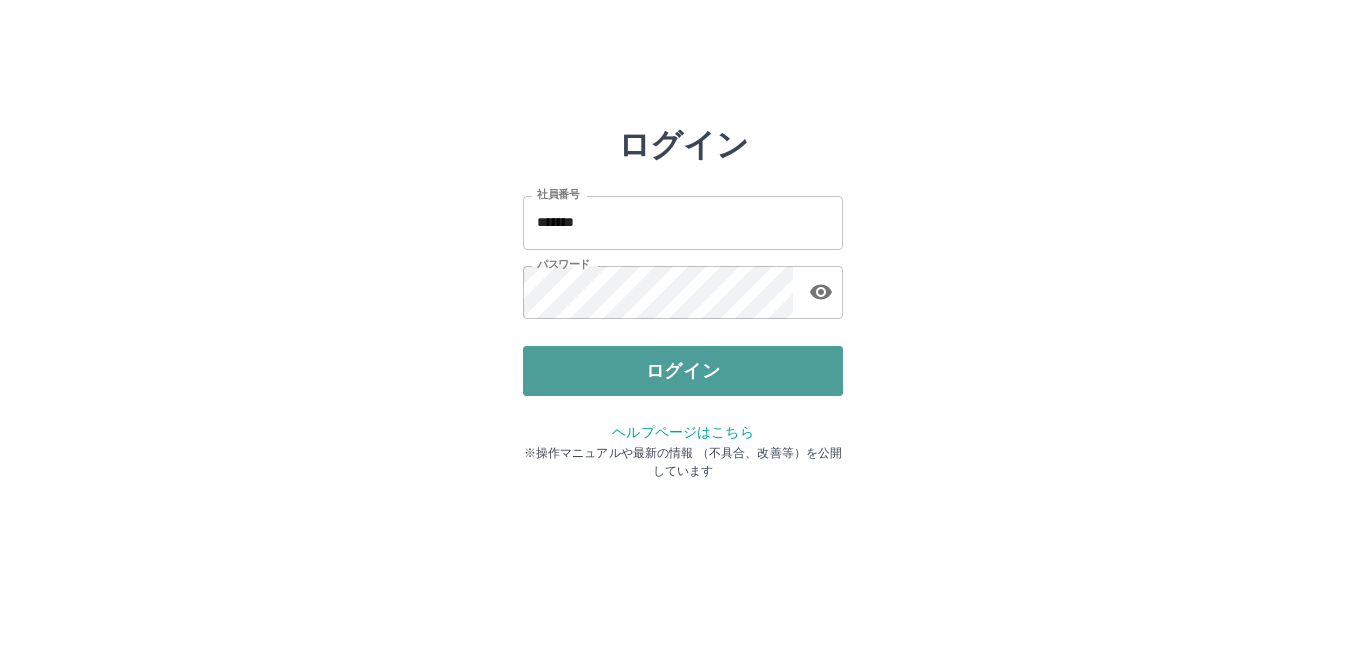 click on "ログイン" at bounding box center [683, 371] 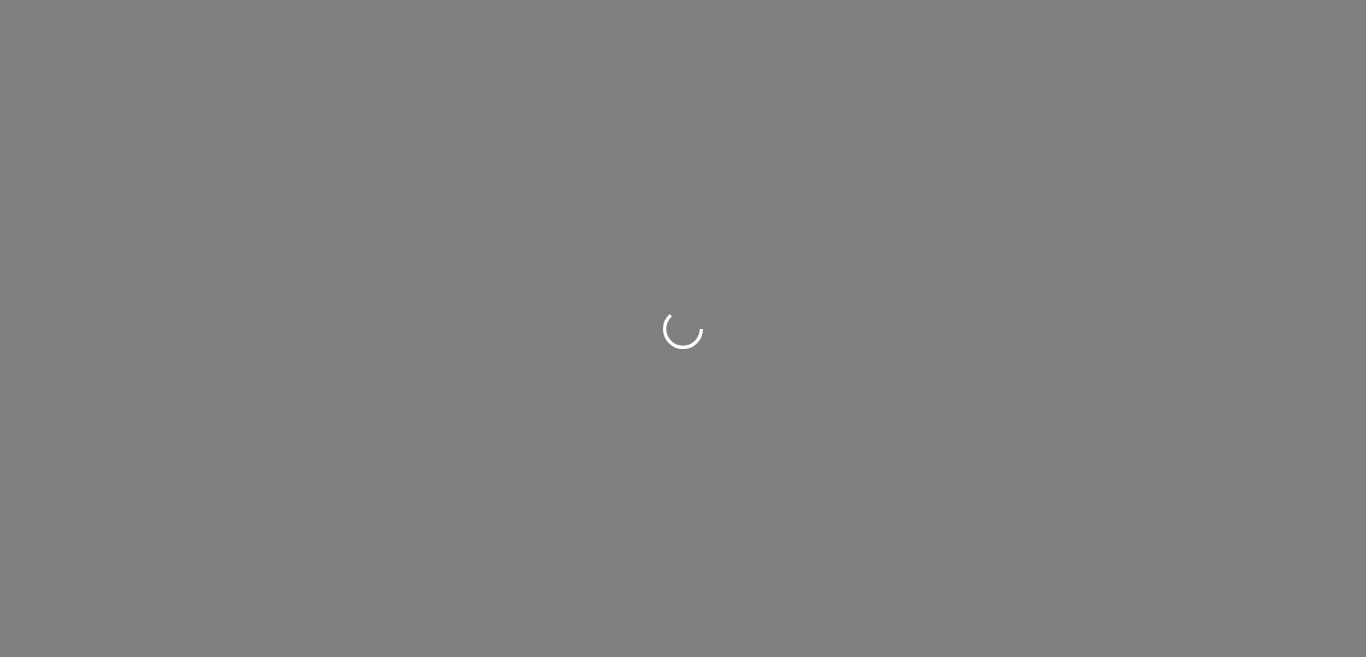 scroll, scrollTop: 0, scrollLeft: 0, axis: both 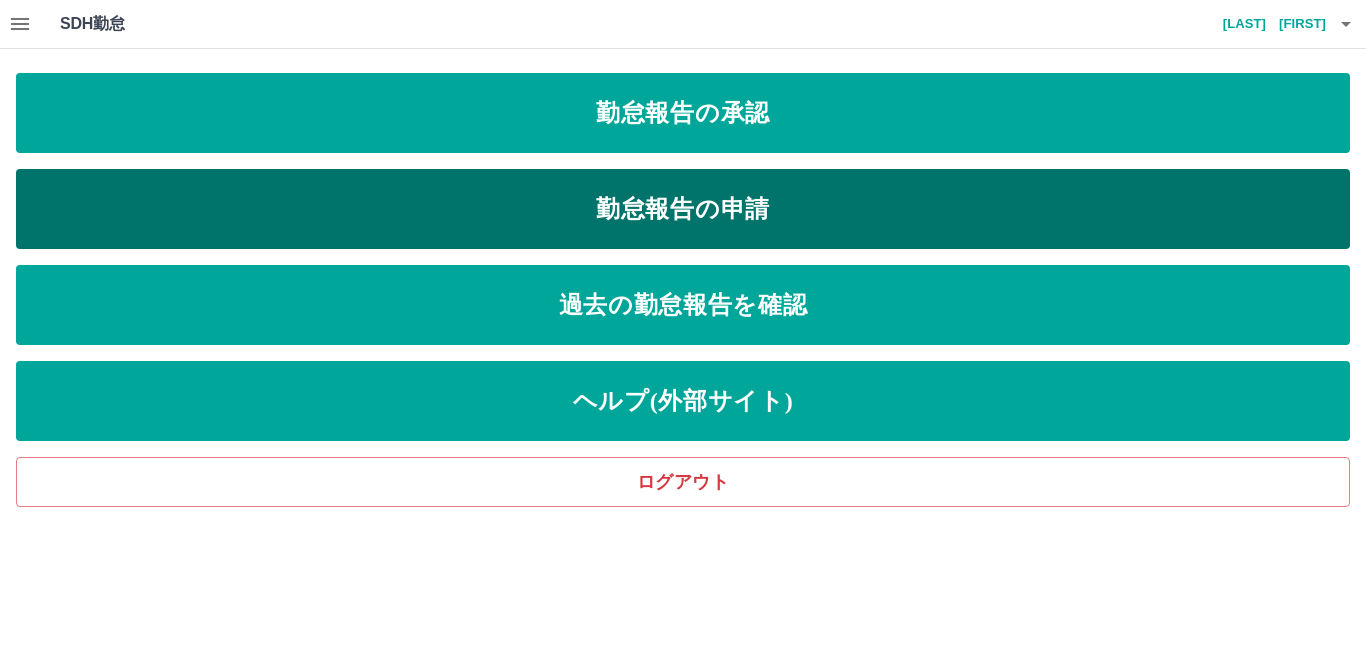 click on "勤怠報告の申請" at bounding box center (683, 209) 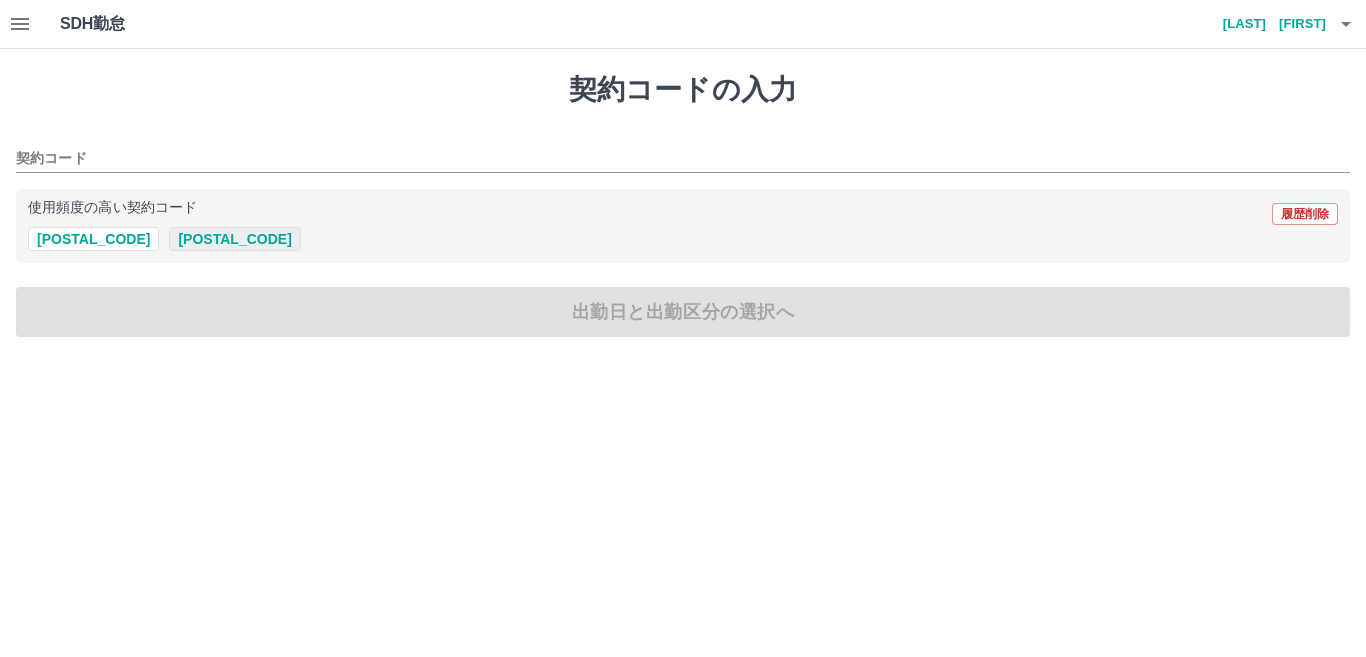 click on "43006007" at bounding box center [234, 239] 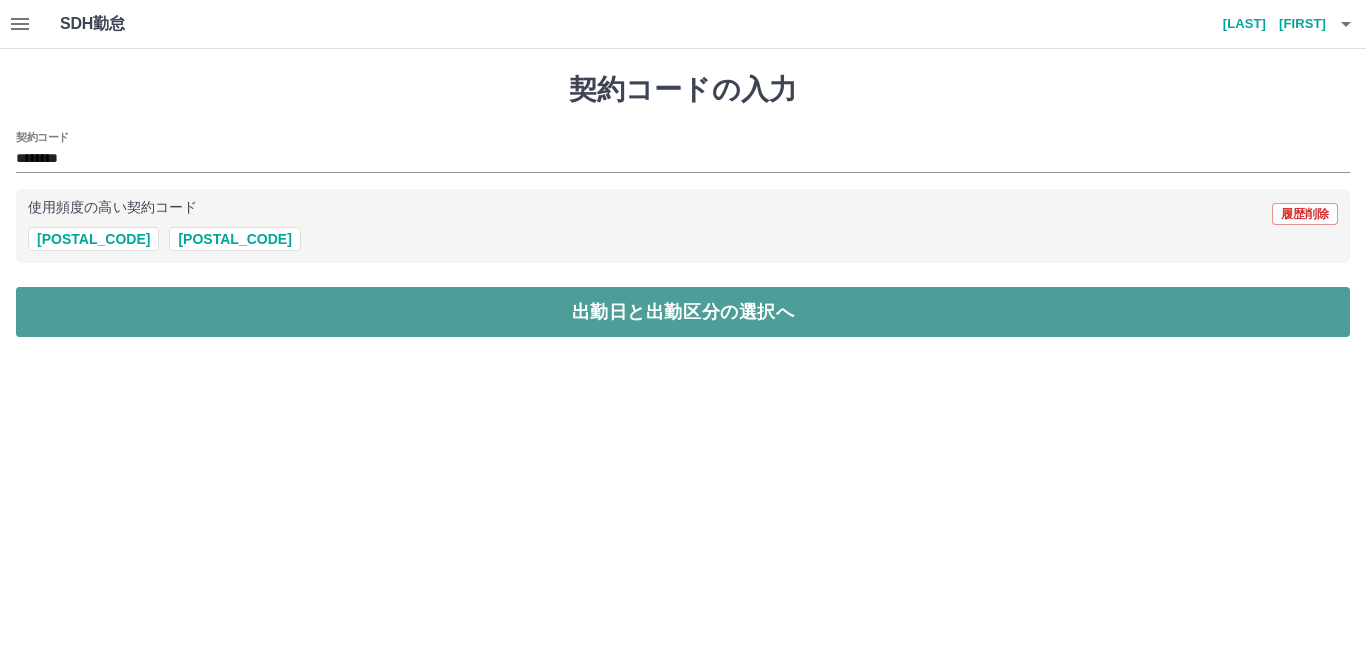 click on "出勤日と出勤区分の選択へ" at bounding box center (683, 312) 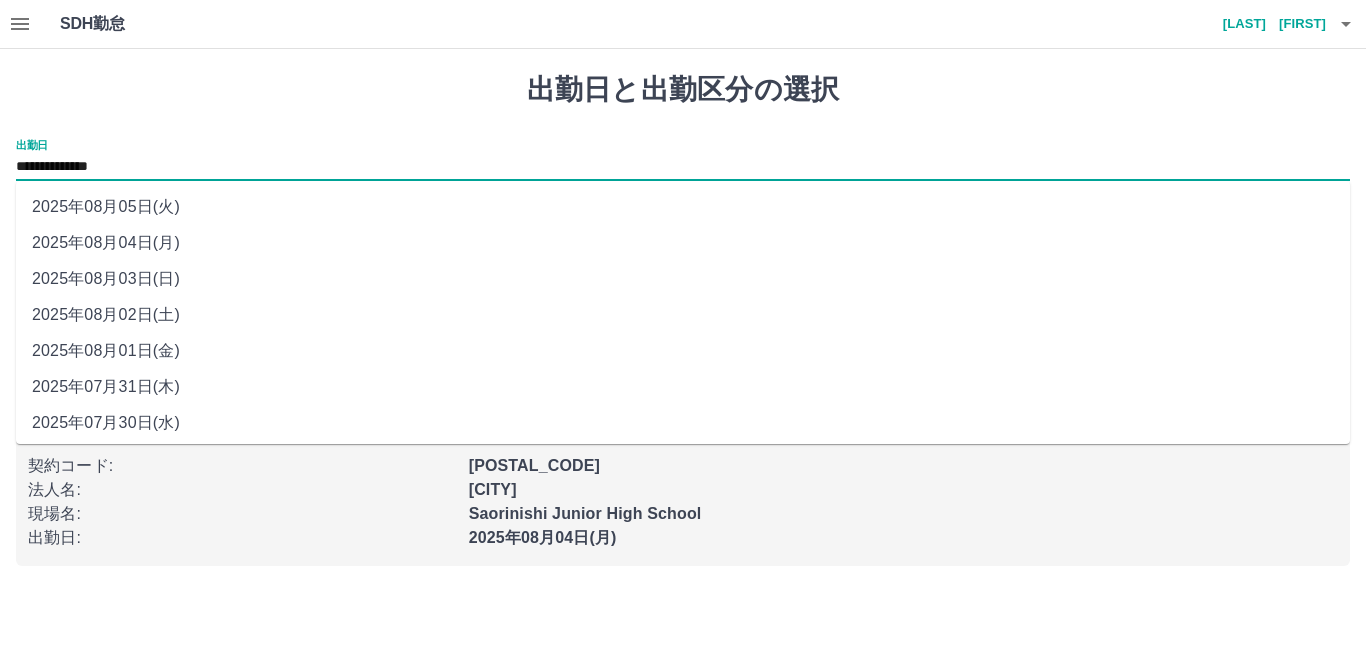 click on "**********" at bounding box center (683, 167) 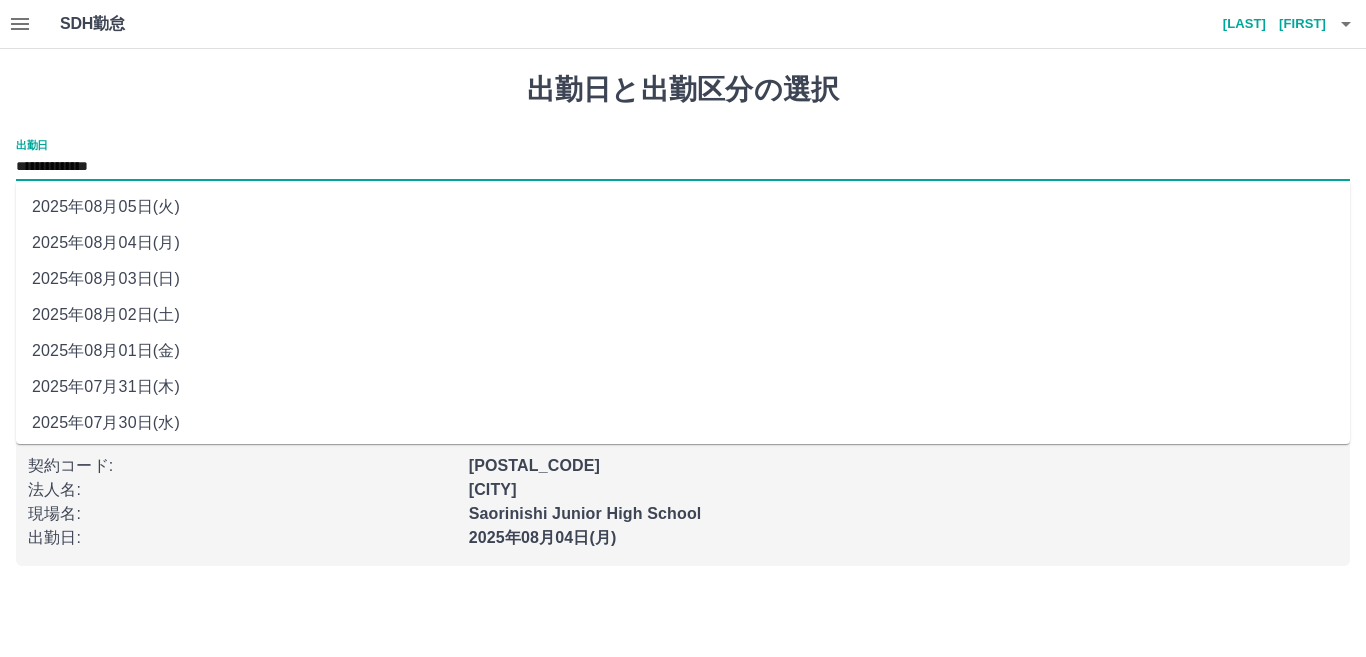 click on "2025年08月03日(日)" at bounding box center (683, 279) 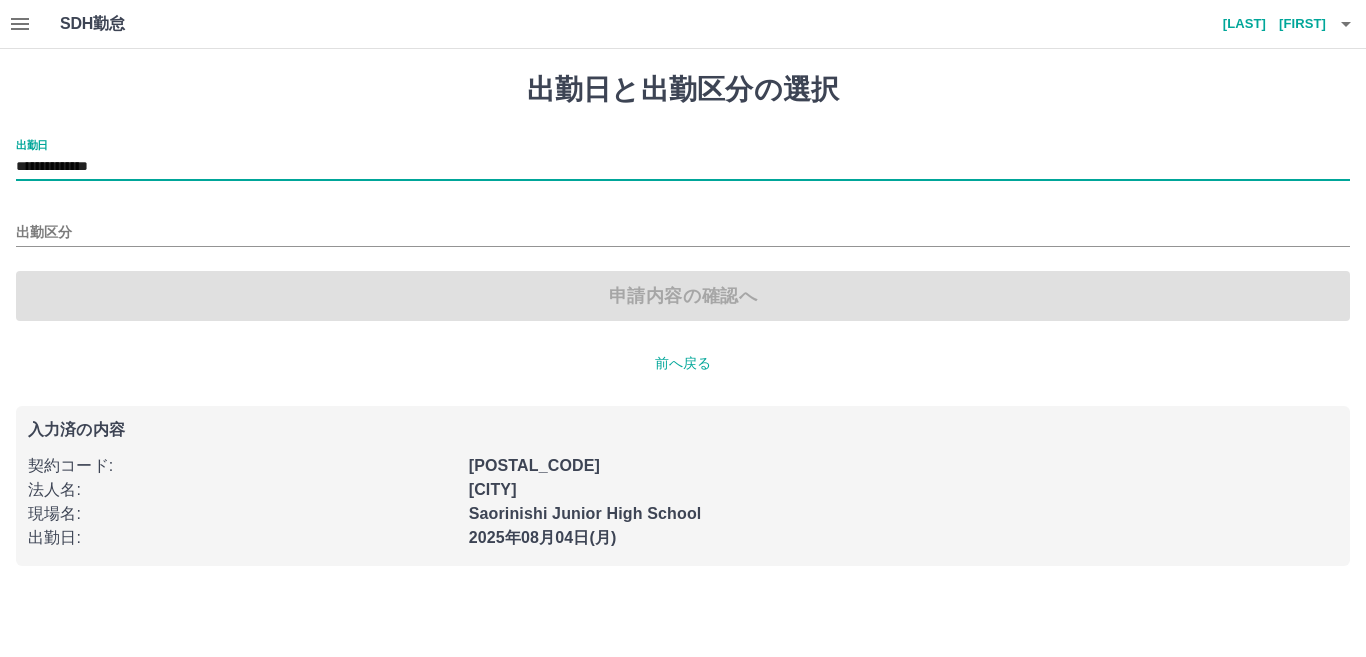 click on "出勤区分" at bounding box center [683, 226] 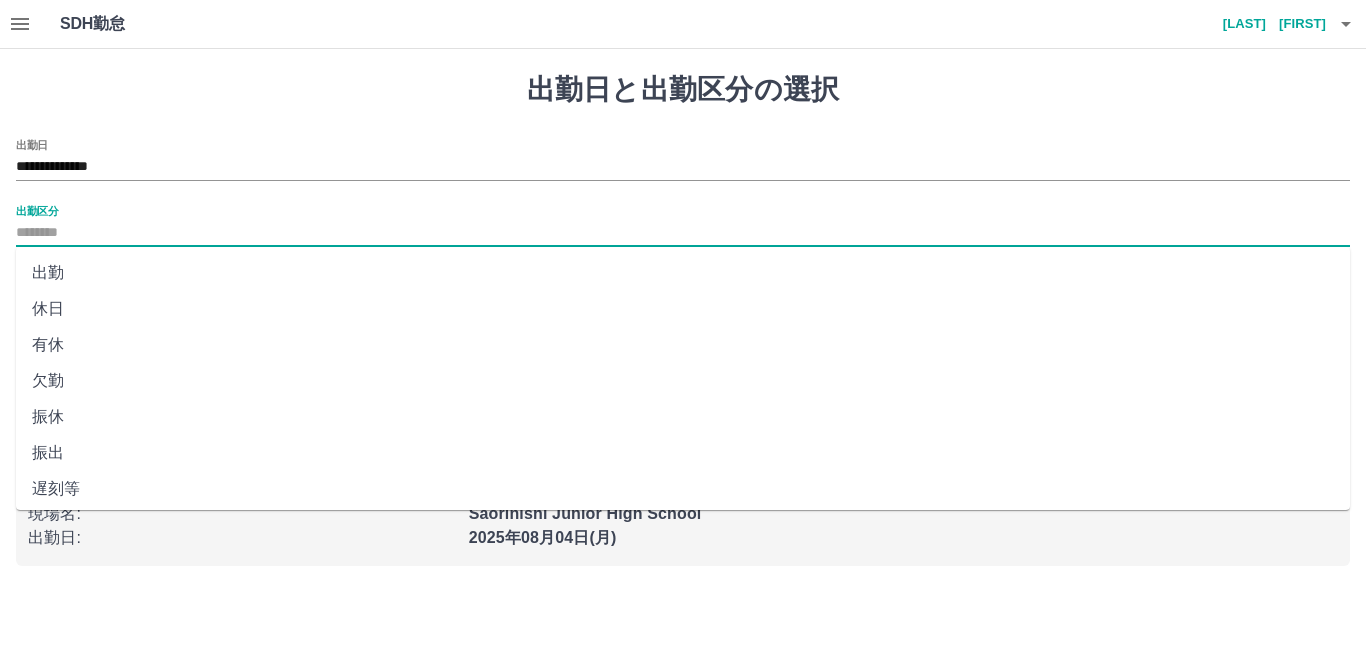 click on "出勤区分" at bounding box center [683, 233] 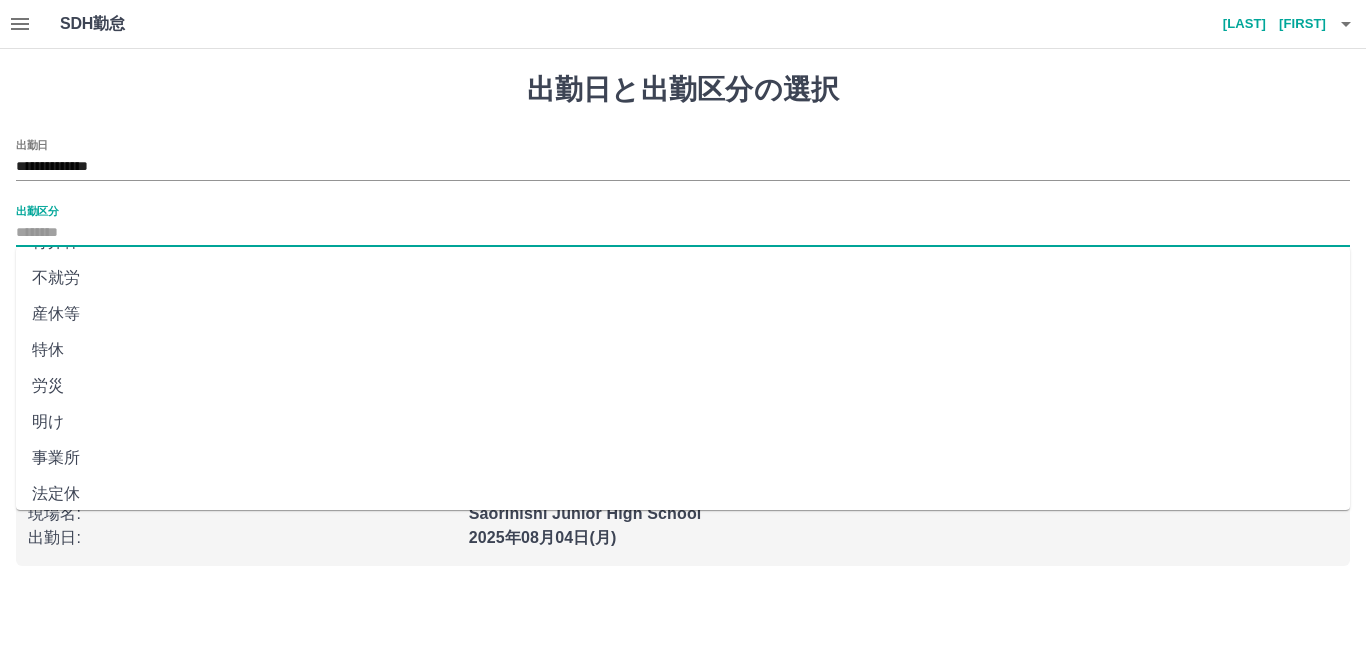 scroll, scrollTop: 401, scrollLeft: 0, axis: vertical 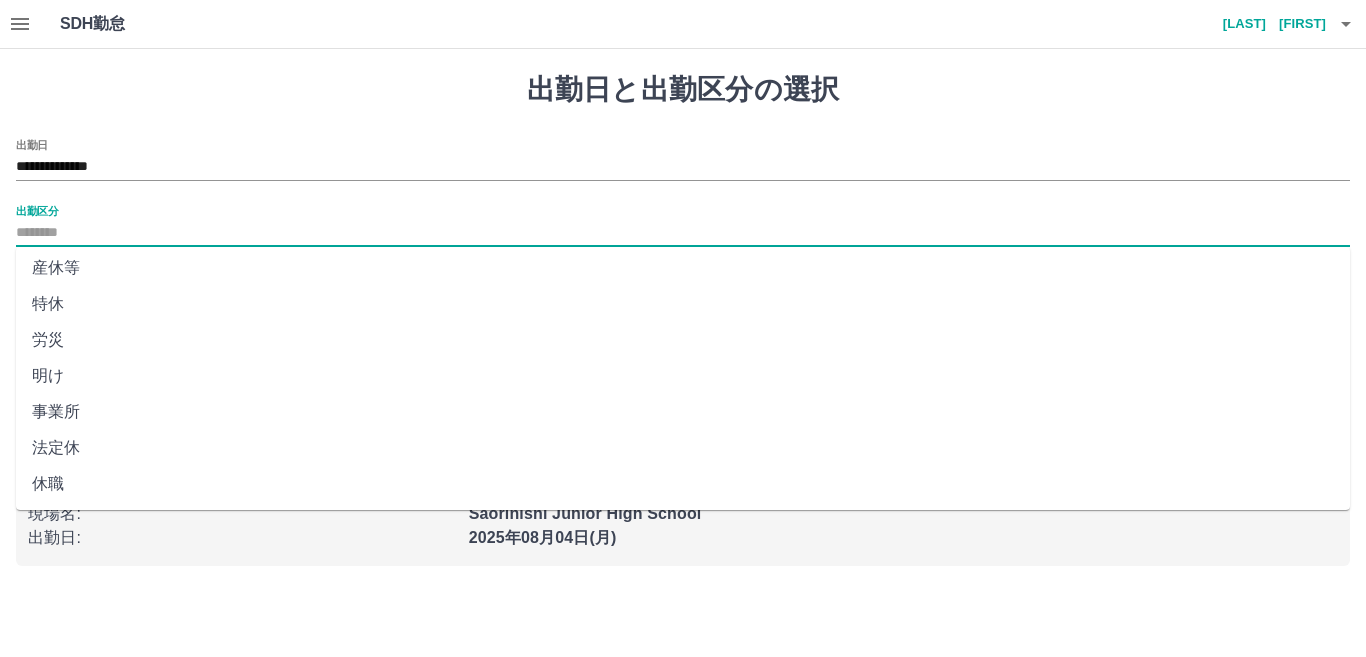 click on "法定休" at bounding box center (683, 448) 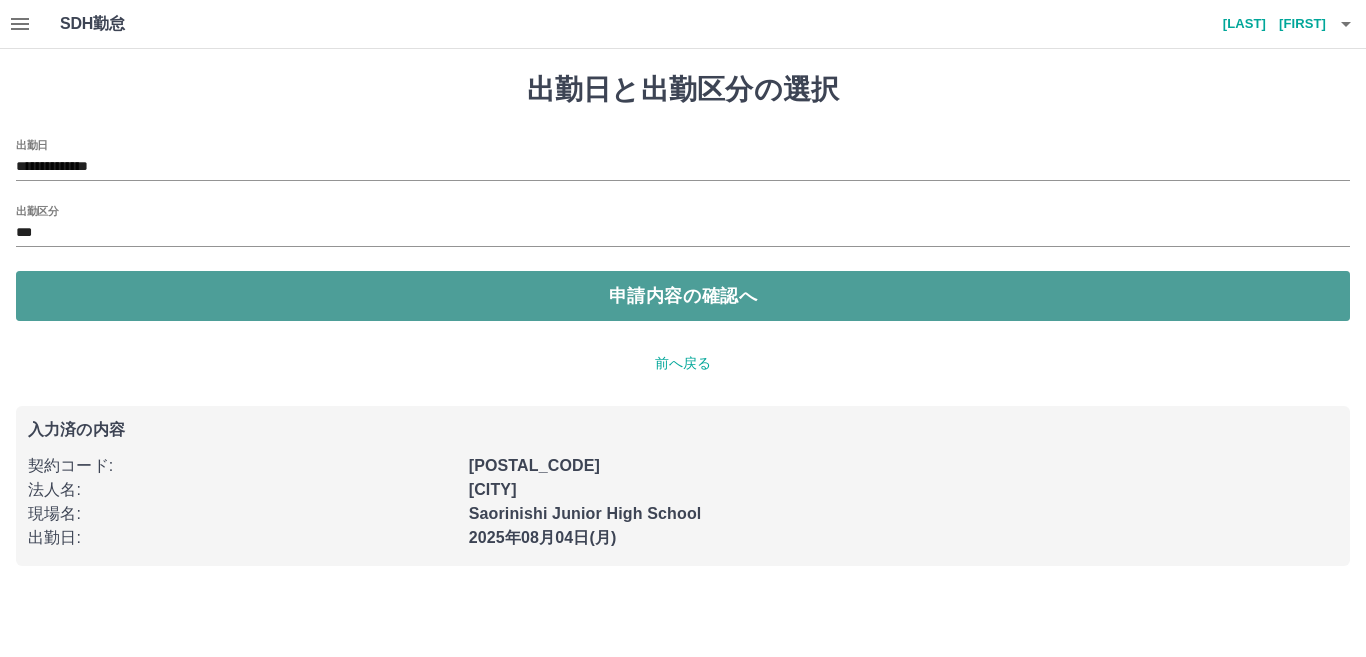 click on "申請内容の確認へ" at bounding box center [683, 296] 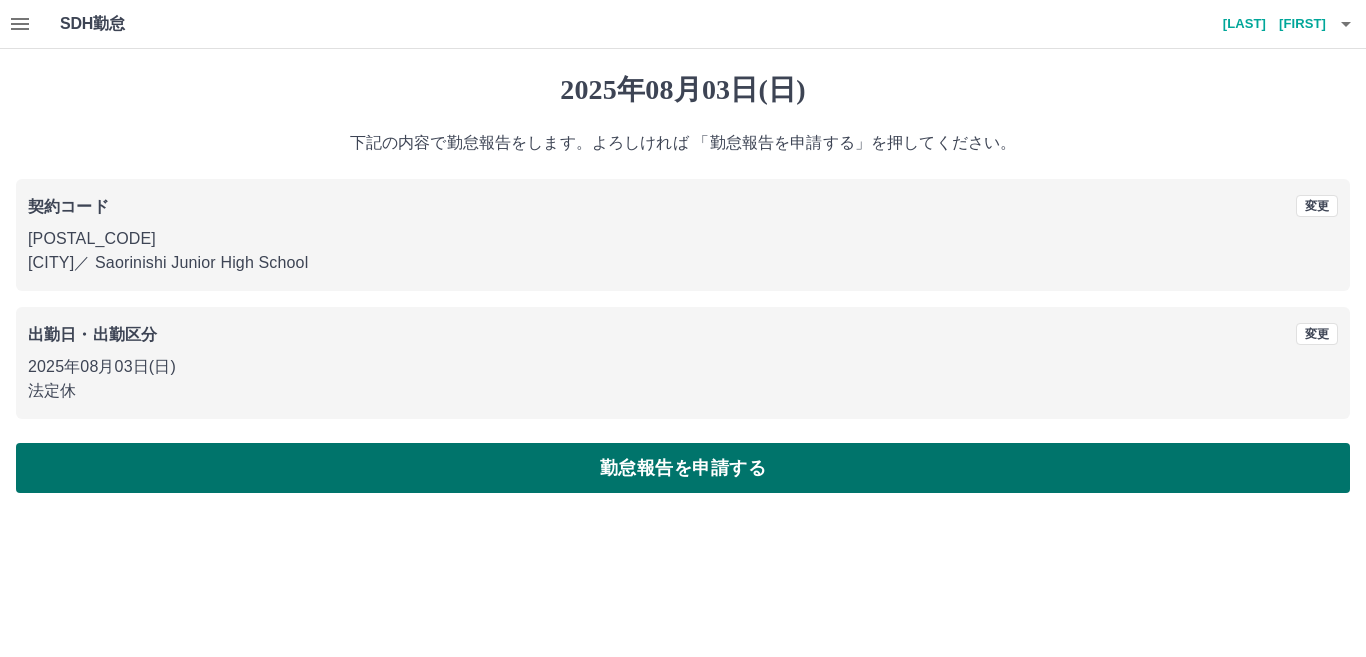 click on "勤怠報告を申請する" at bounding box center (683, 468) 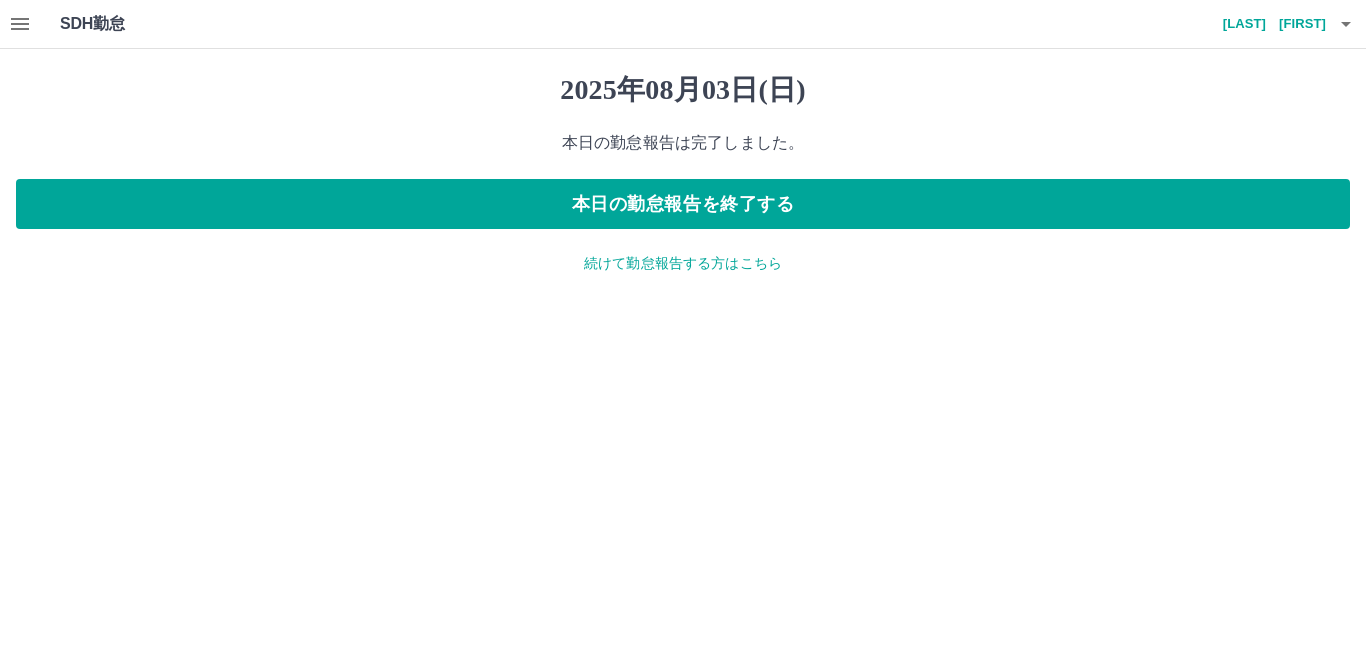 click on "続けて勤怠報告する方はこちら" at bounding box center (683, 263) 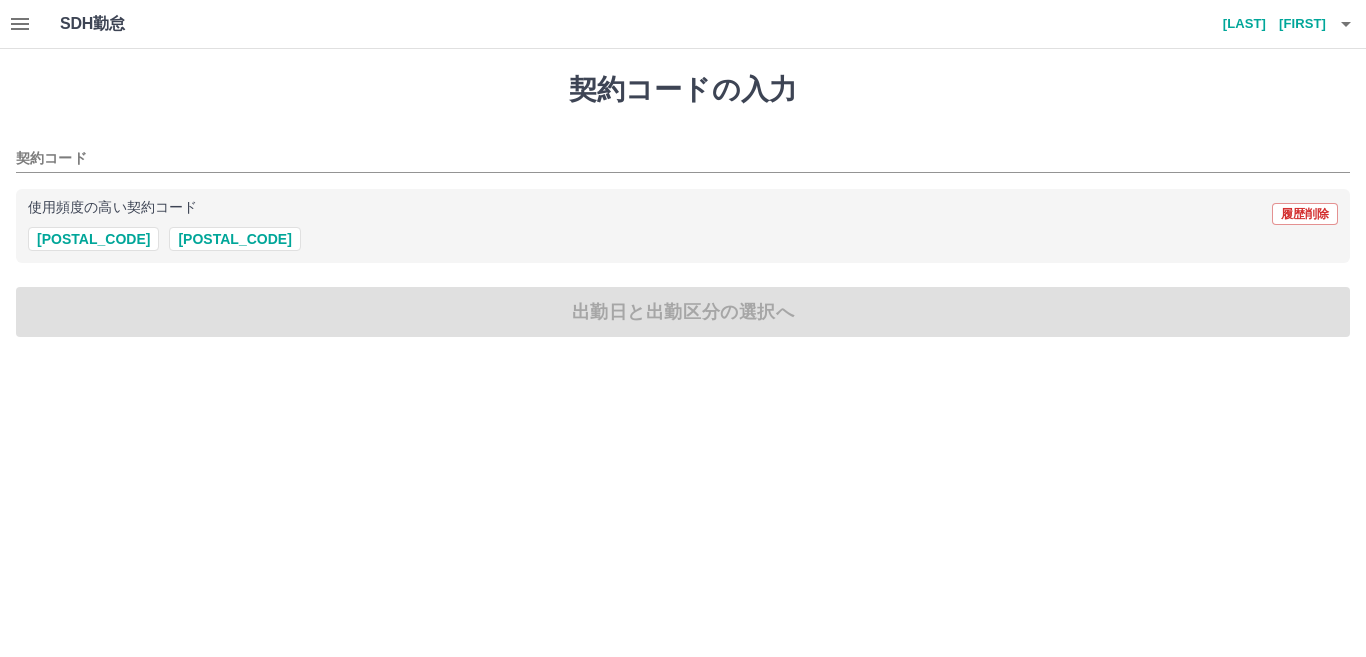 drag, startPoint x: 200, startPoint y: 245, endPoint x: 187, endPoint y: 240, distance: 13.928389 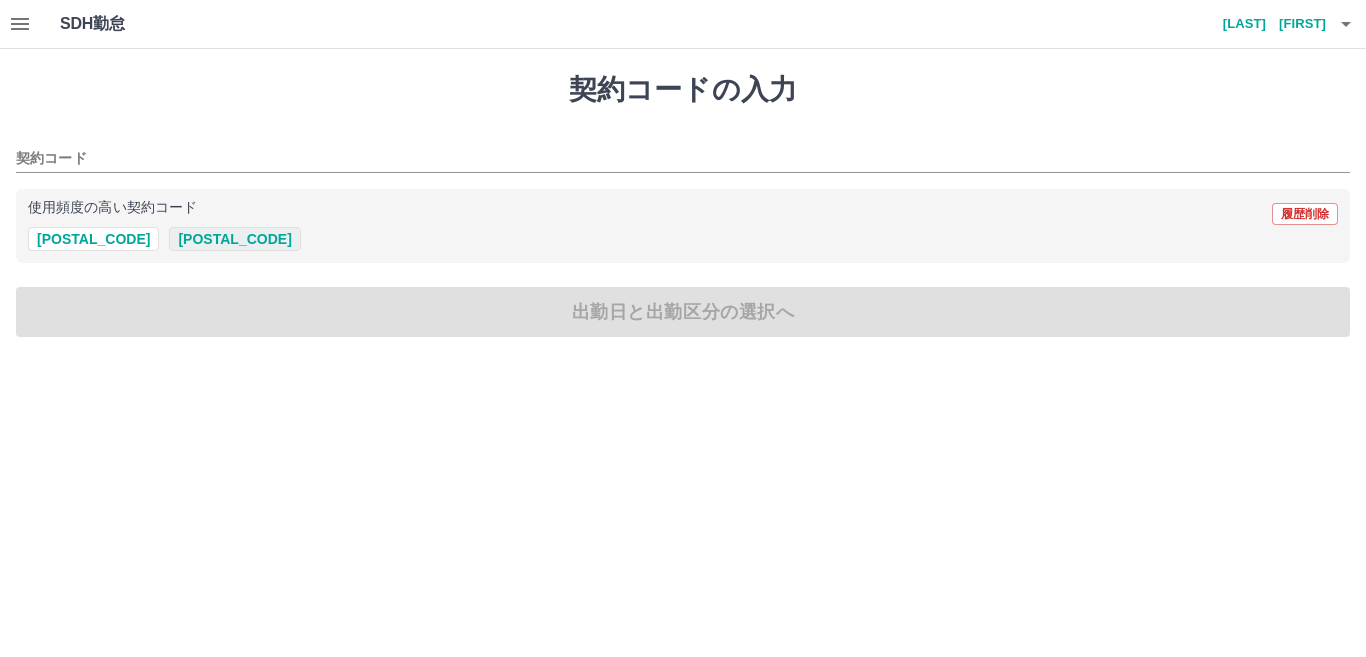 click on "43873004 43006007" at bounding box center (683, 239) 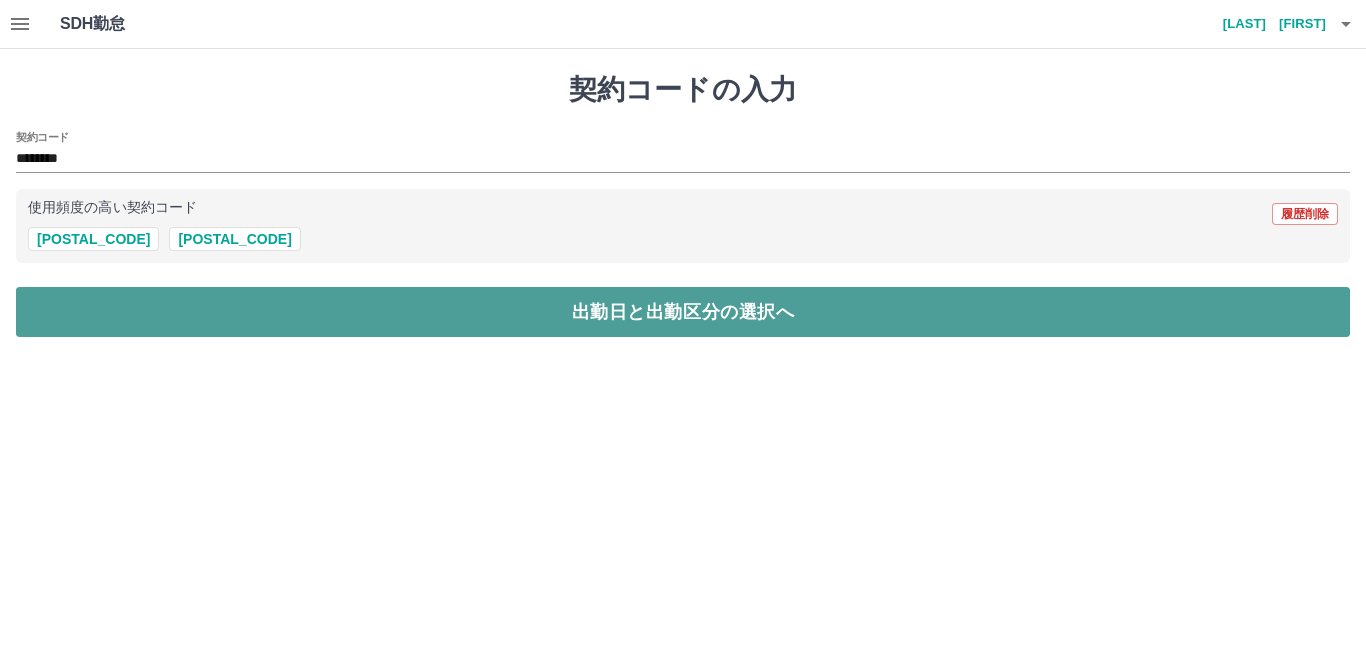 click on "出勤日と出勤区分の選択へ" at bounding box center [683, 312] 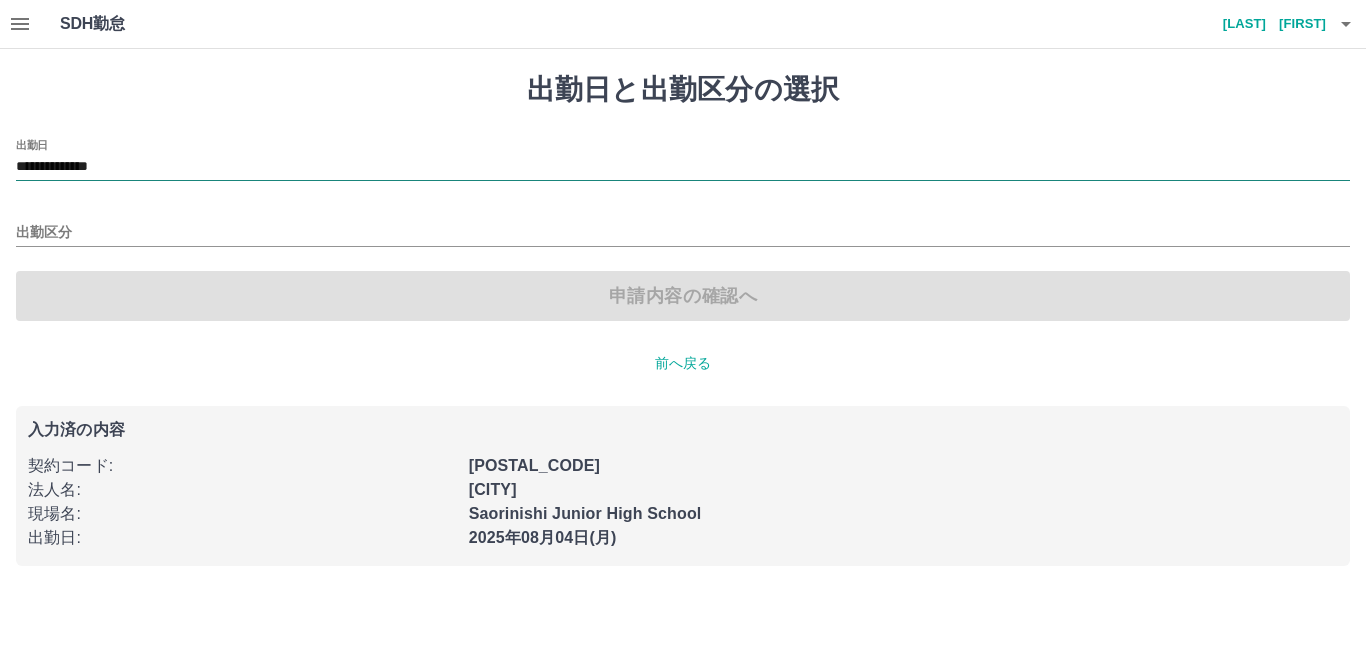 click on "**********" at bounding box center [683, 167] 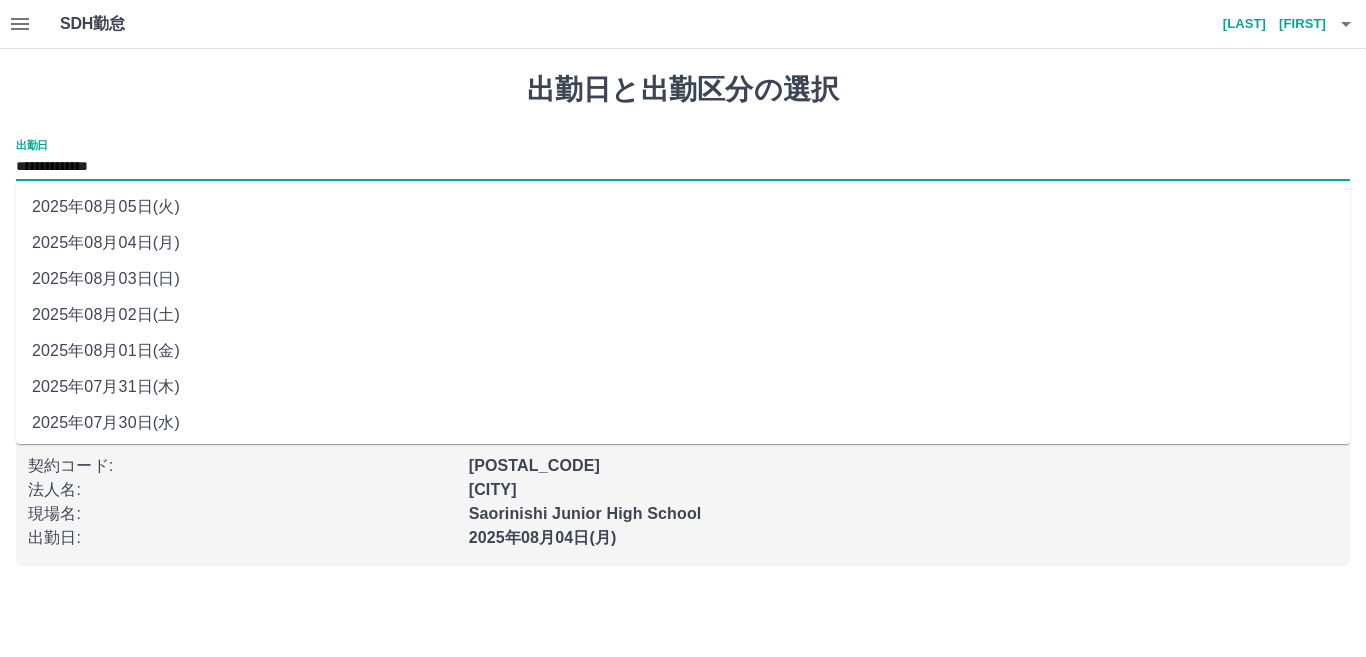click on "2025年08月02日(土)" at bounding box center (683, 315) 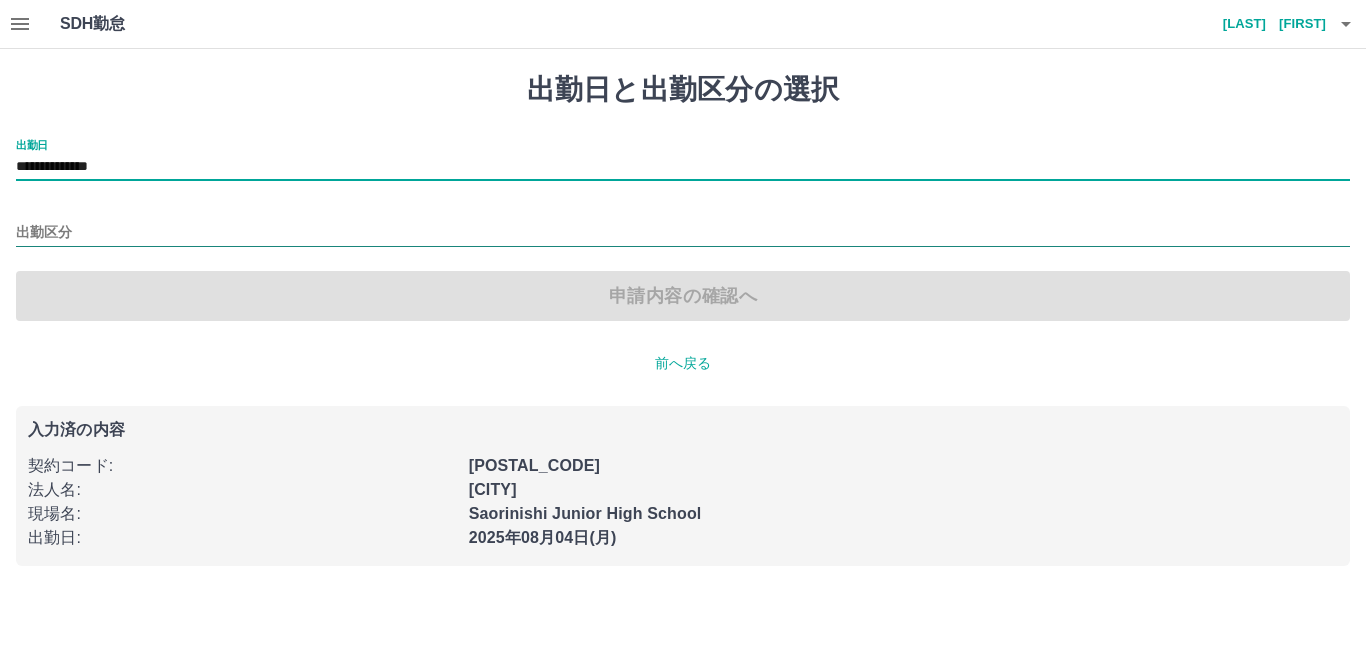 click on "出勤区分" at bounding box center [683, 233] 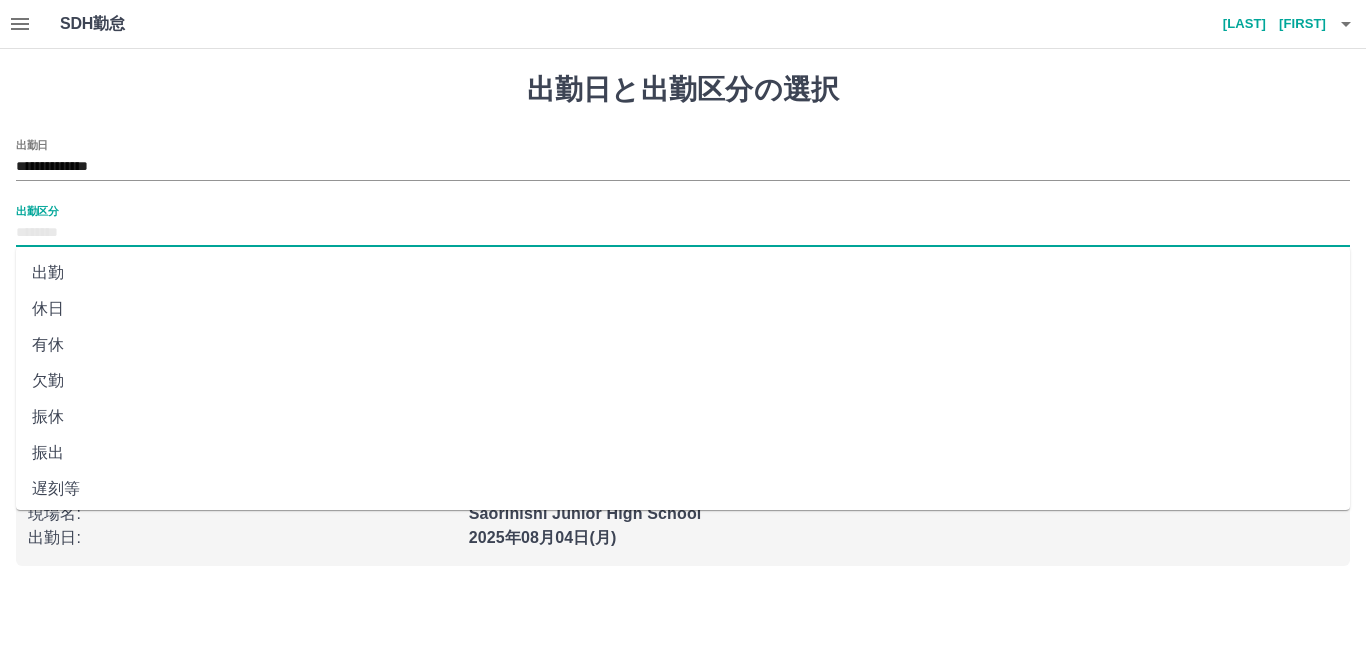 click on "休日" at bounding box center [683, 309] 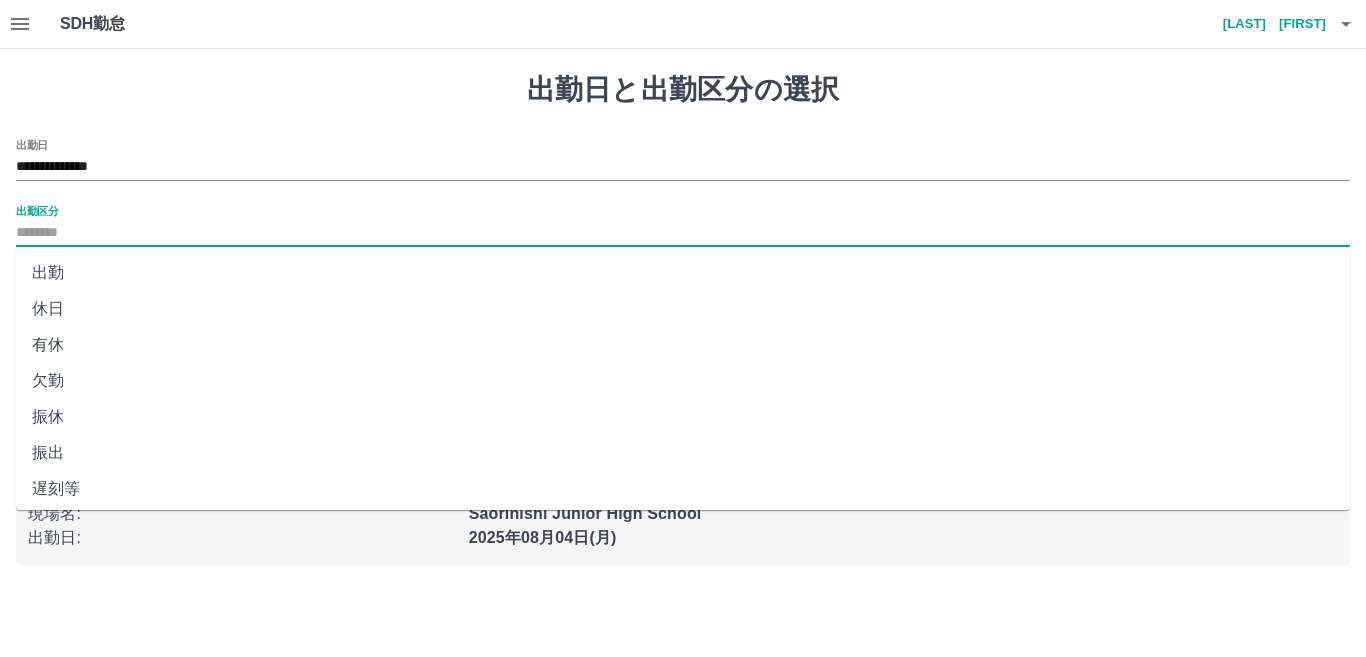 type on "**" 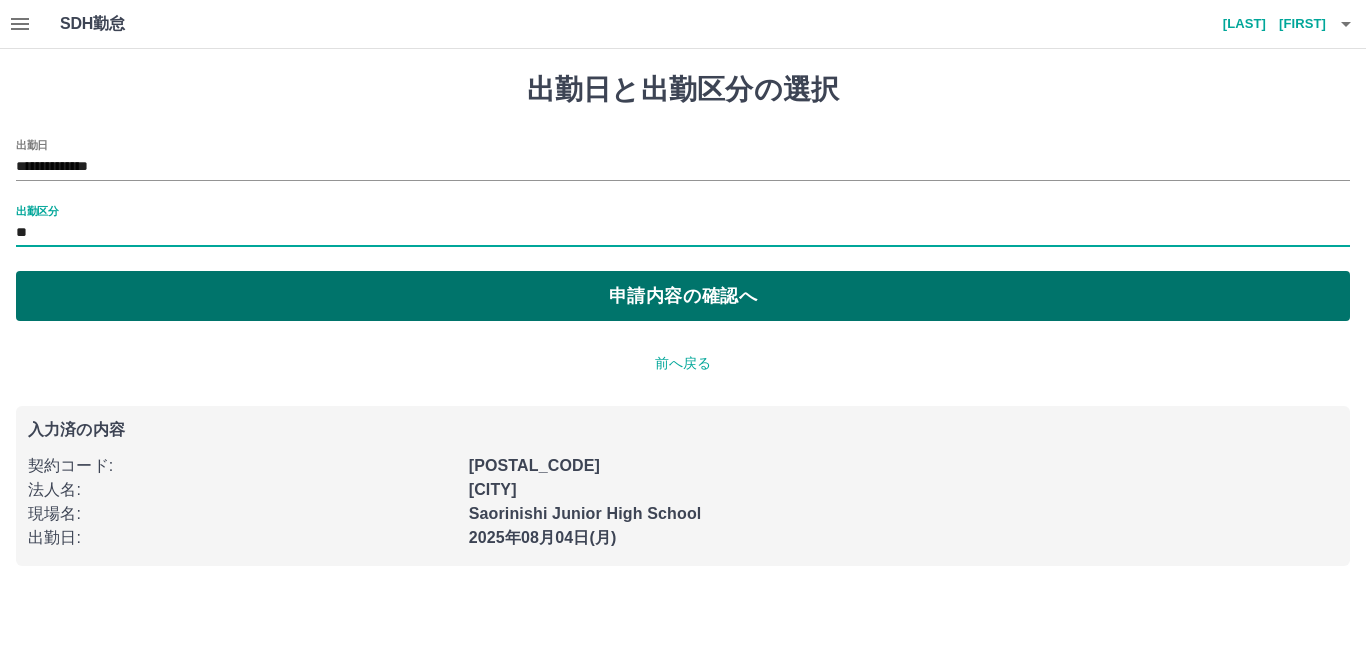 click on "申請内容の確認へ" at bounding box center (683, 296) 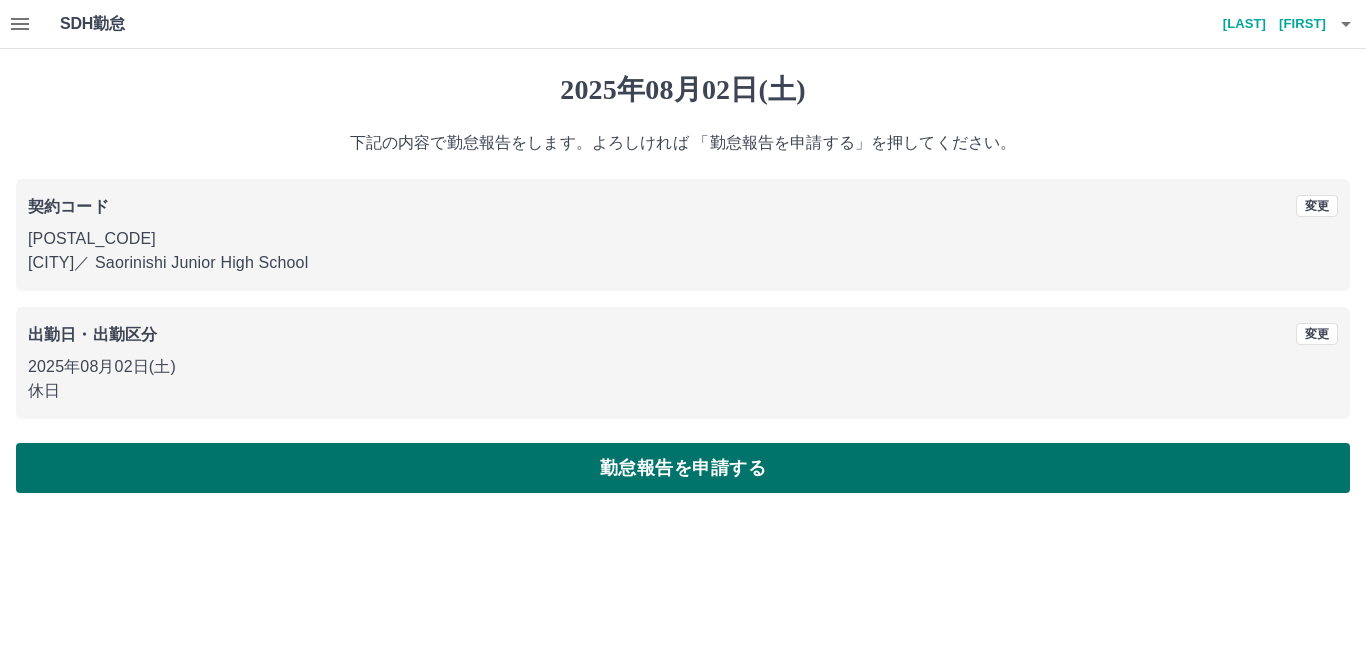 click on "勤怠報告を申請する" at bounding box center [683, 468] 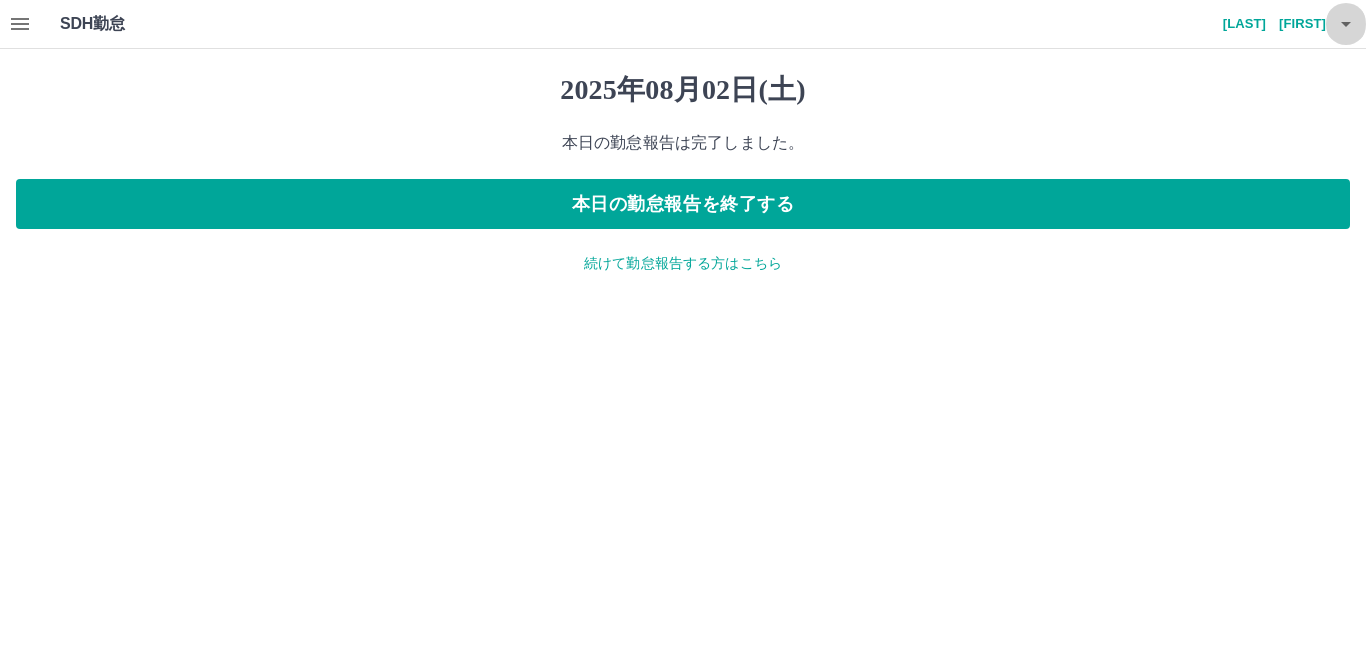 click 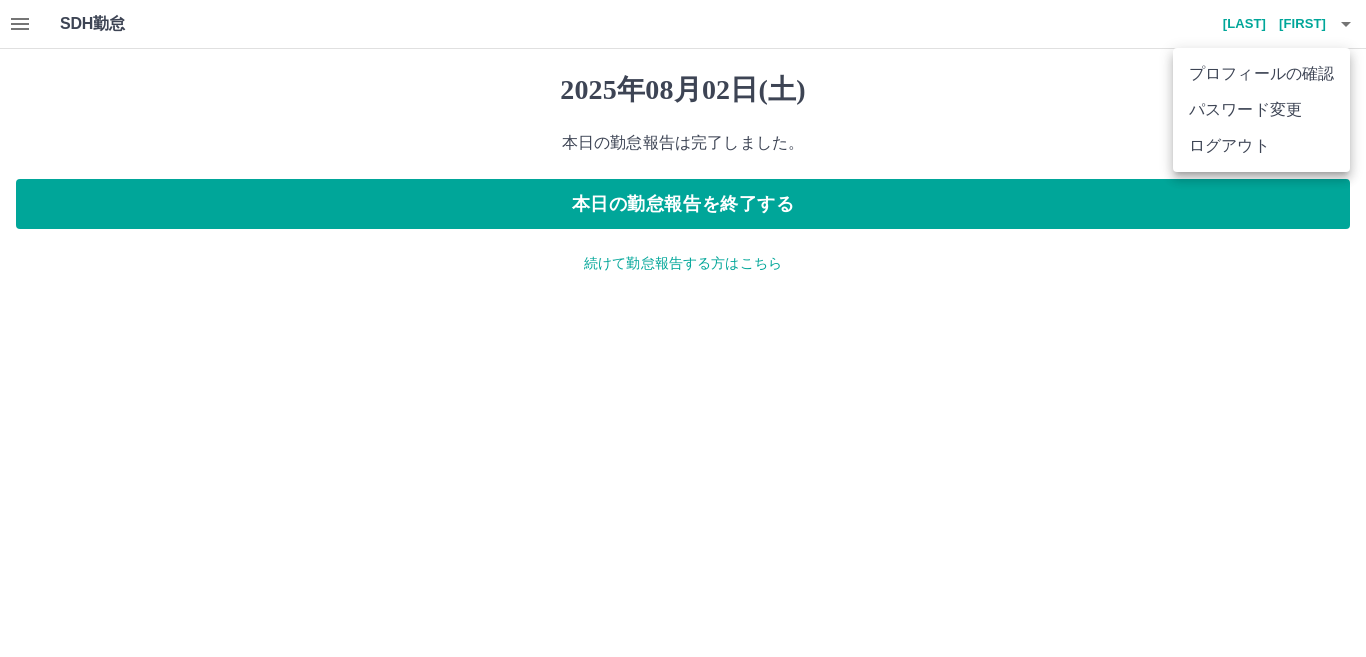 click on "ログアウト" at bounding box center [1261, 146] 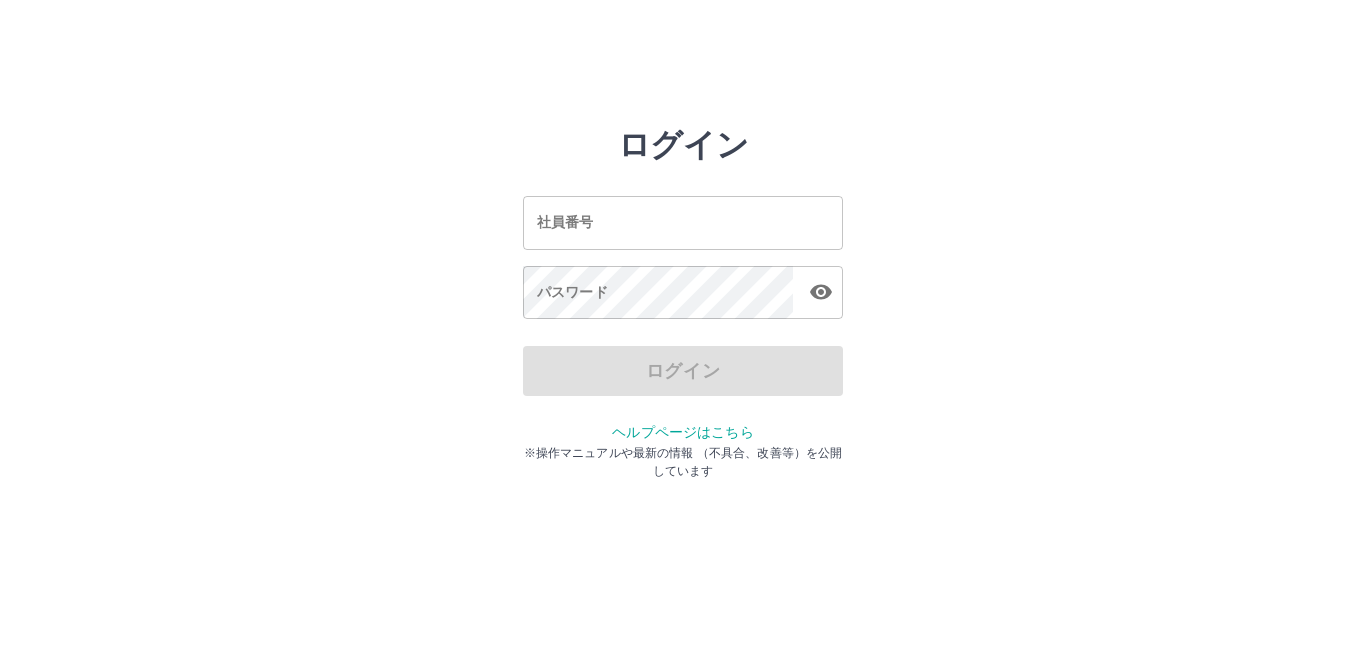 scroll, scrollTop: 0, scrollLeft: 0, axis: both 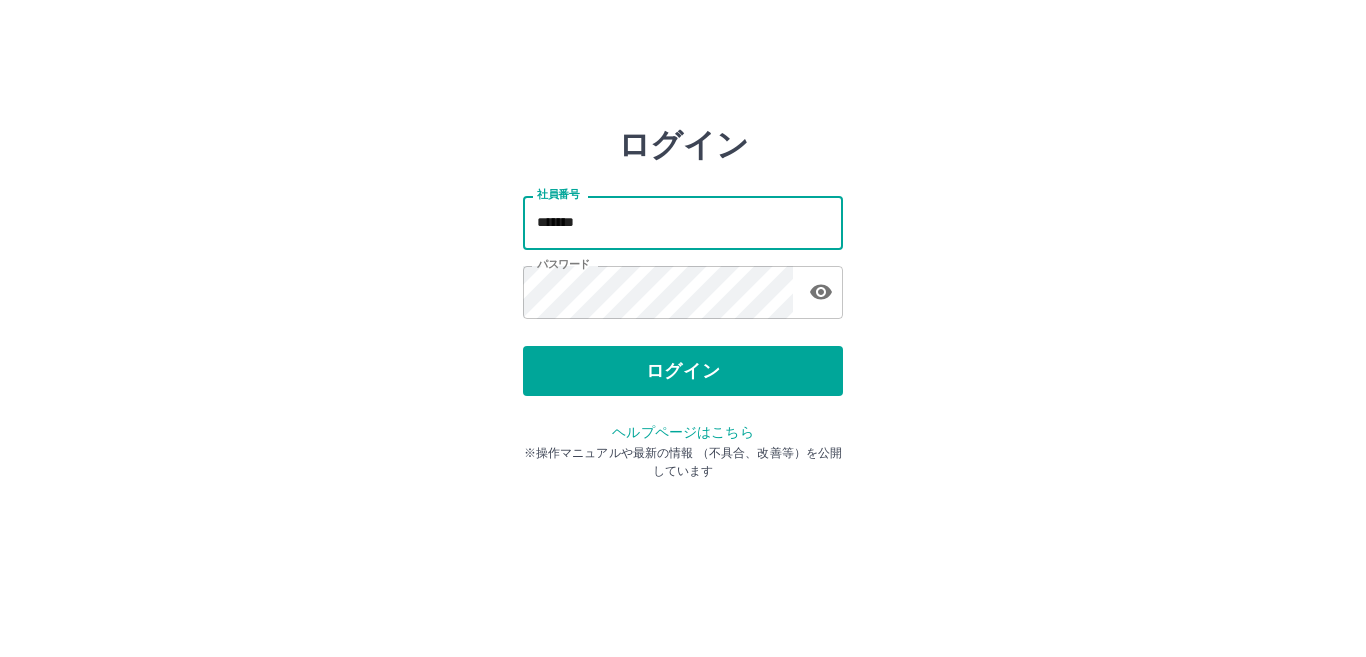 click on "*******" at bounding box center (683, 222) 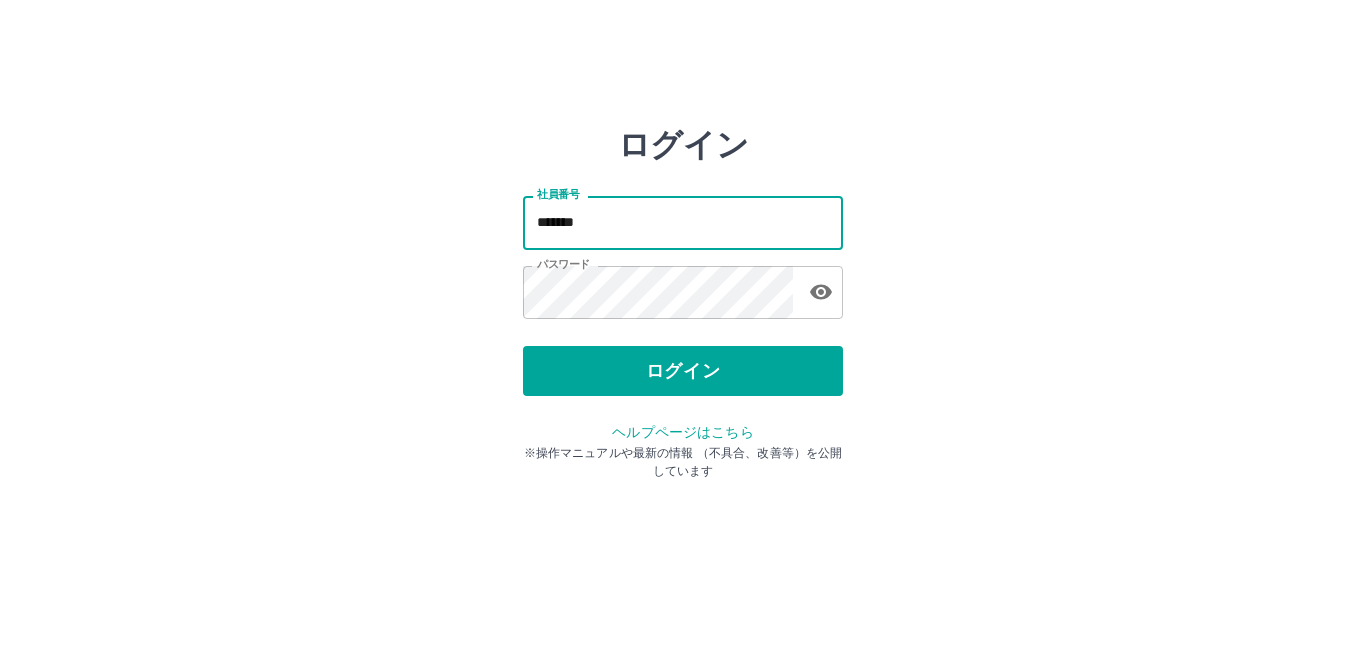 type on "*******" 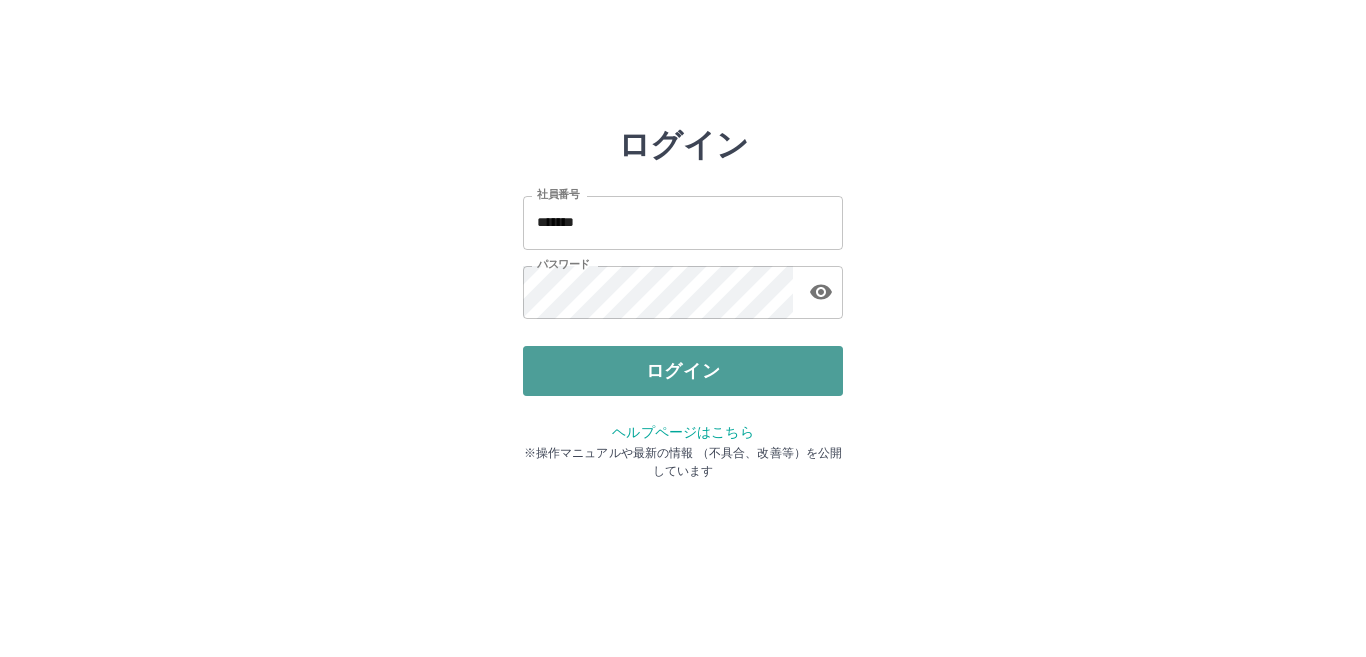 click on "ログイン" at bounding box center [683, 371] 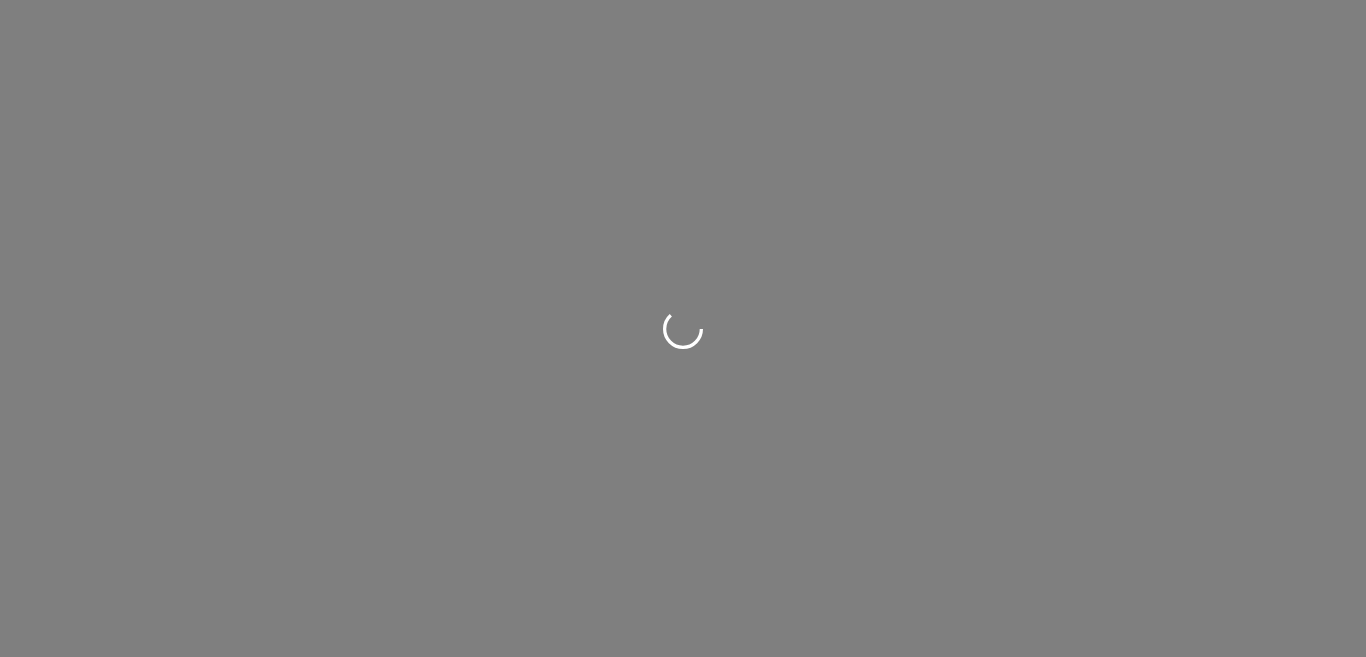 scroll, scrollTop: 0, scrollLeft: 0, axis: both 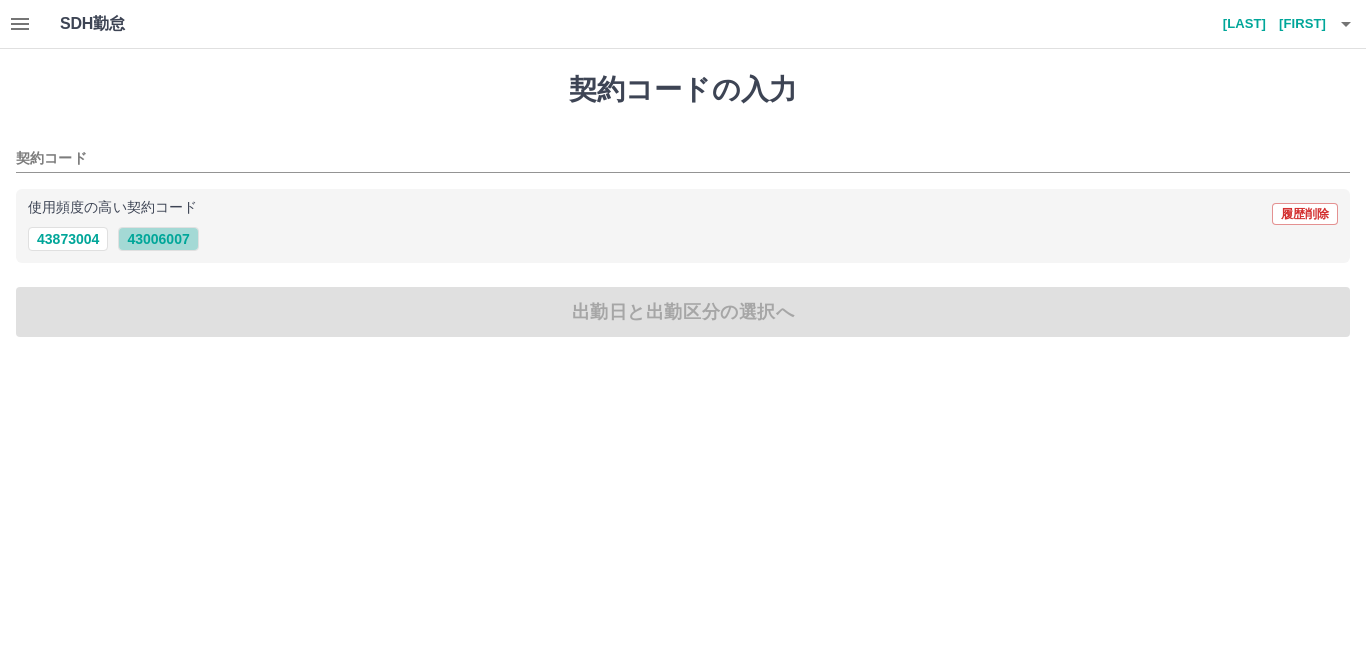 click on "43006007" at bounding box center (158, 239) 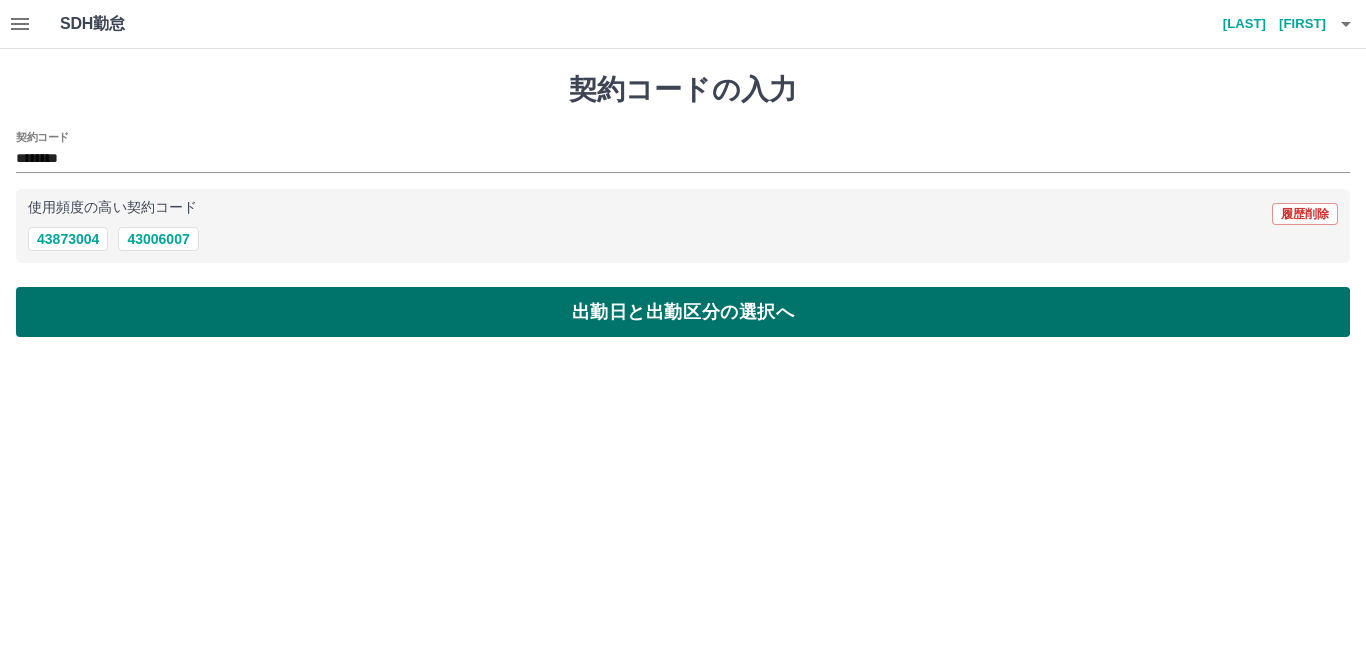 click on "出勤日と出勤区分の選択へ" at bounding box center [683, 312] 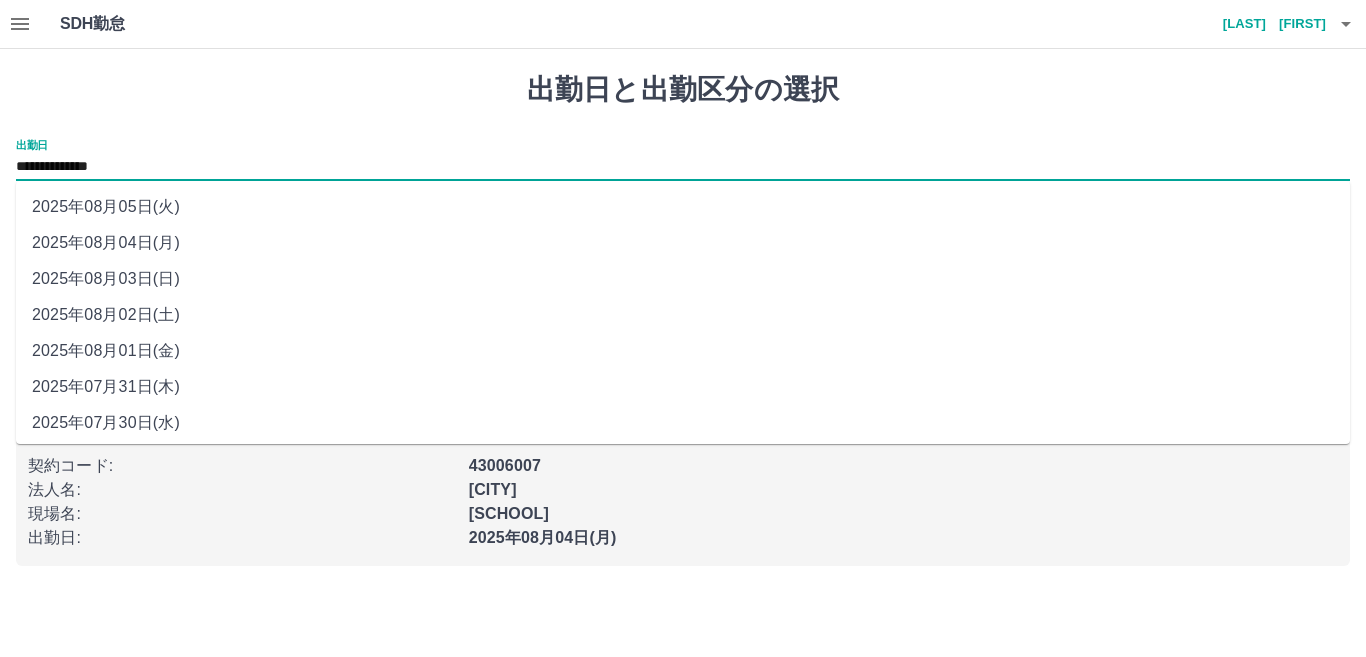click on "**********" at bounding box center (683, 167) 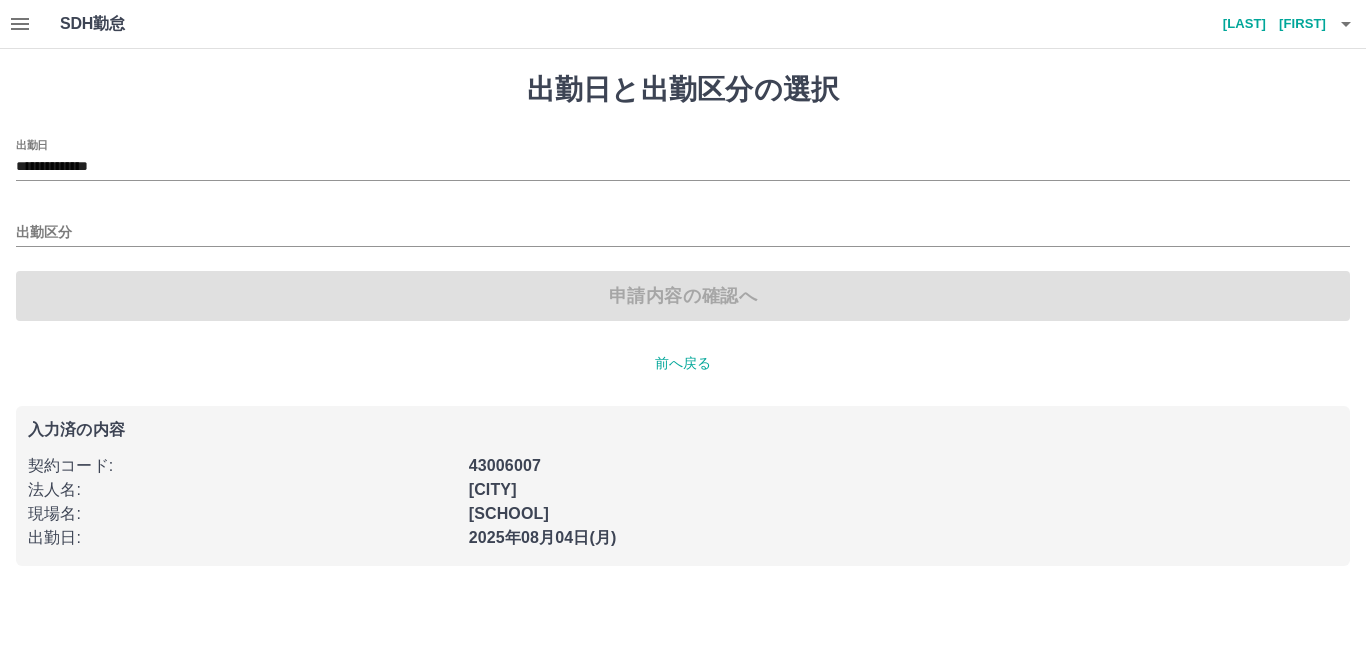 click on "**********" at bounding box center (683, 319) 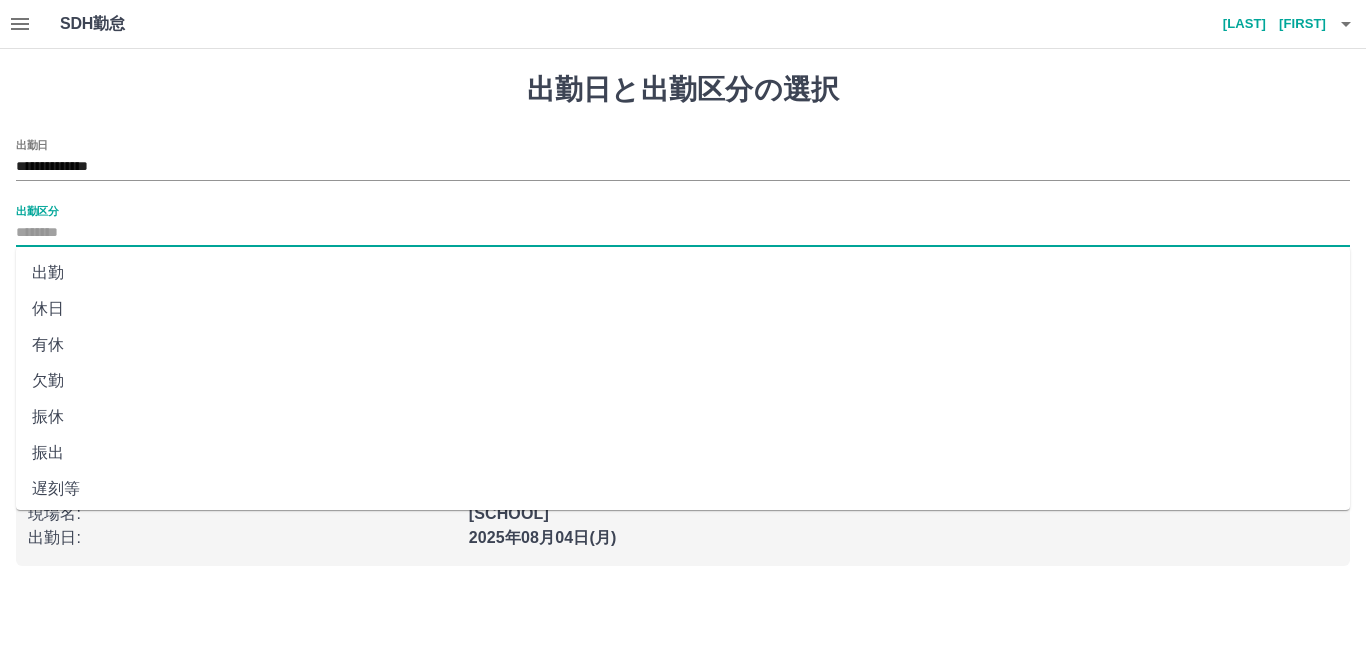 click on "出勤区分" at bounding box center (683, 233) 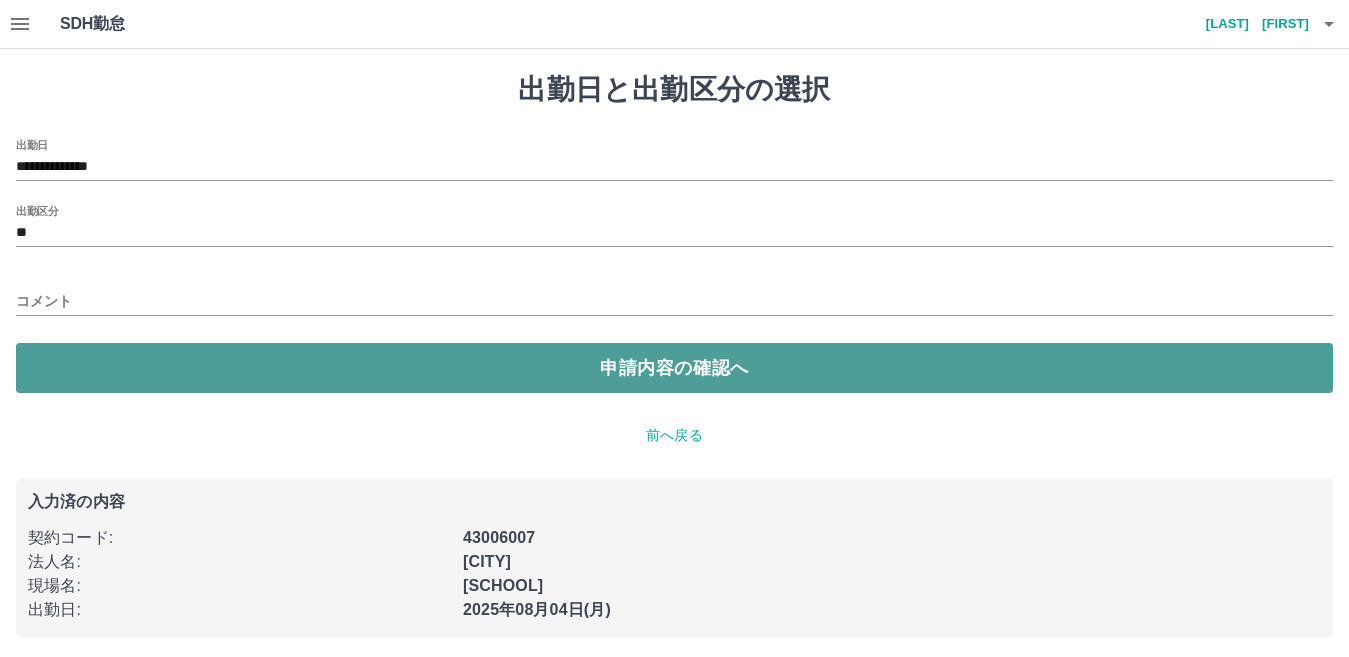 click on "申請内容の確認へ" at bounding box center (674, 368) 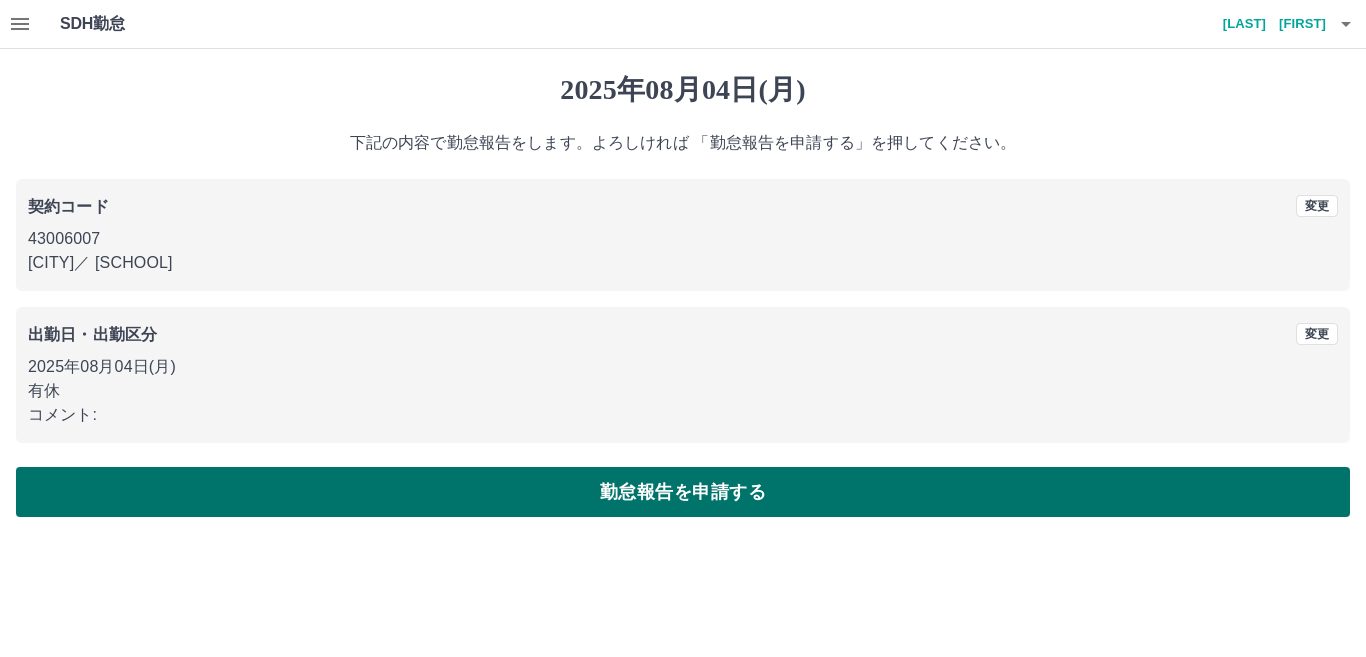 click on "勤怠報告を申請する" at bounding box center [683, 492] 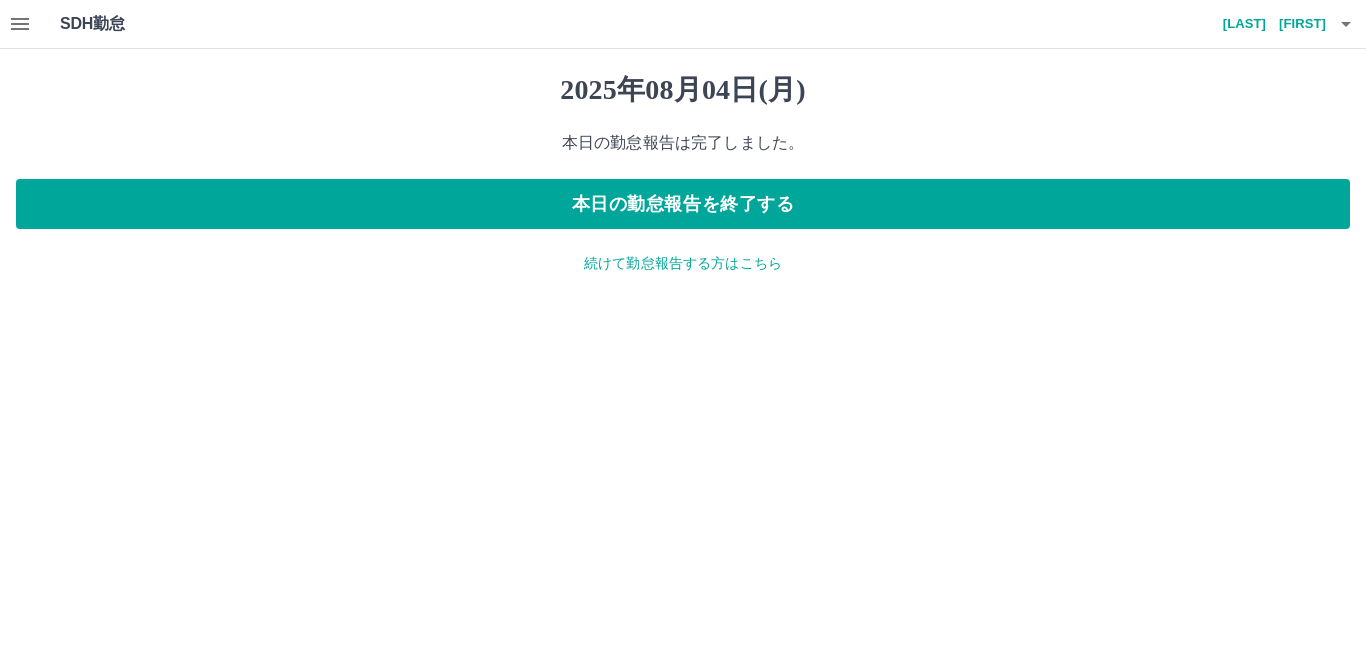click on "続けて勤怠報告する方はこちら" at bounding box center [683, 263] 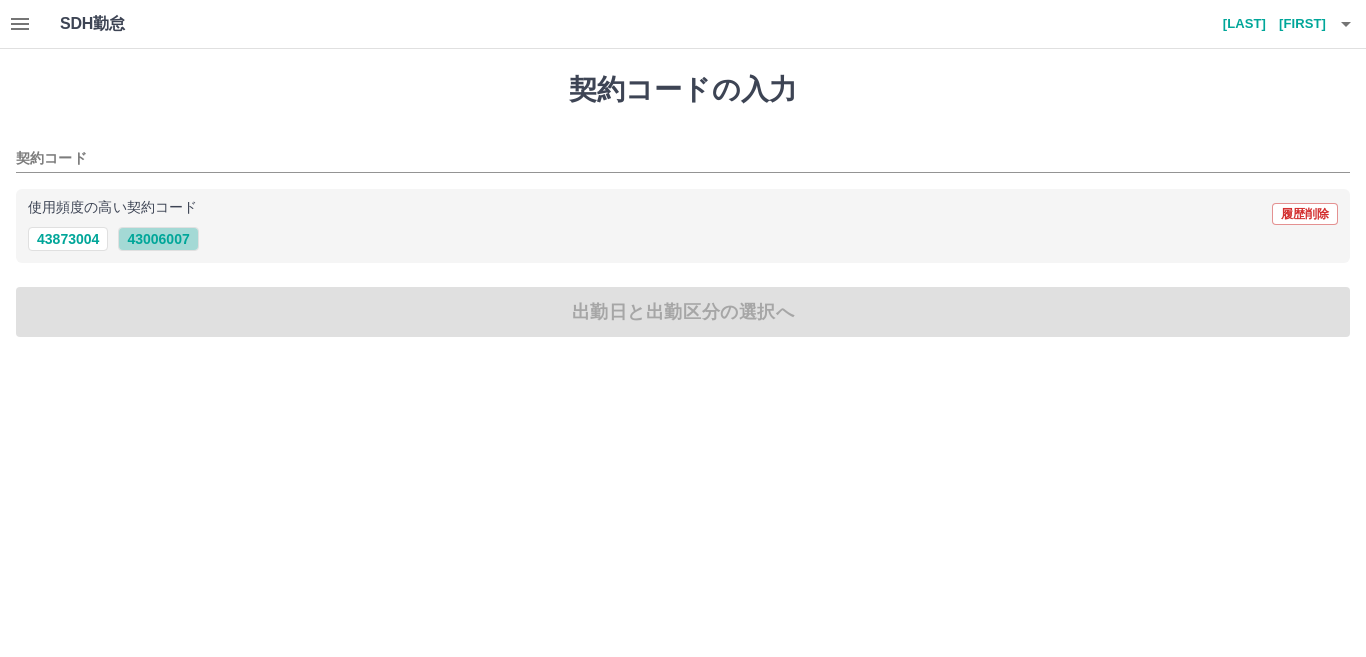 click on "43006007" at bounding box center [158, 239] 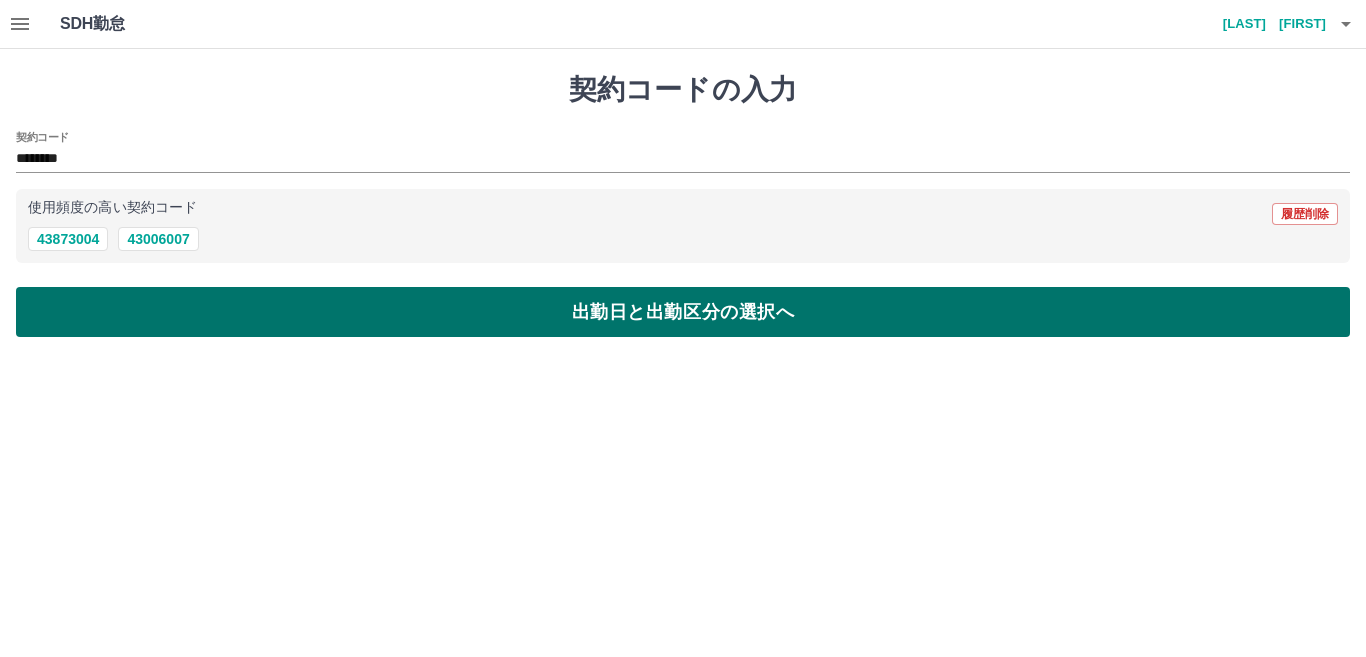 click on "出勤日と出勤区分の選択へ" at bounding box center (683, 312) 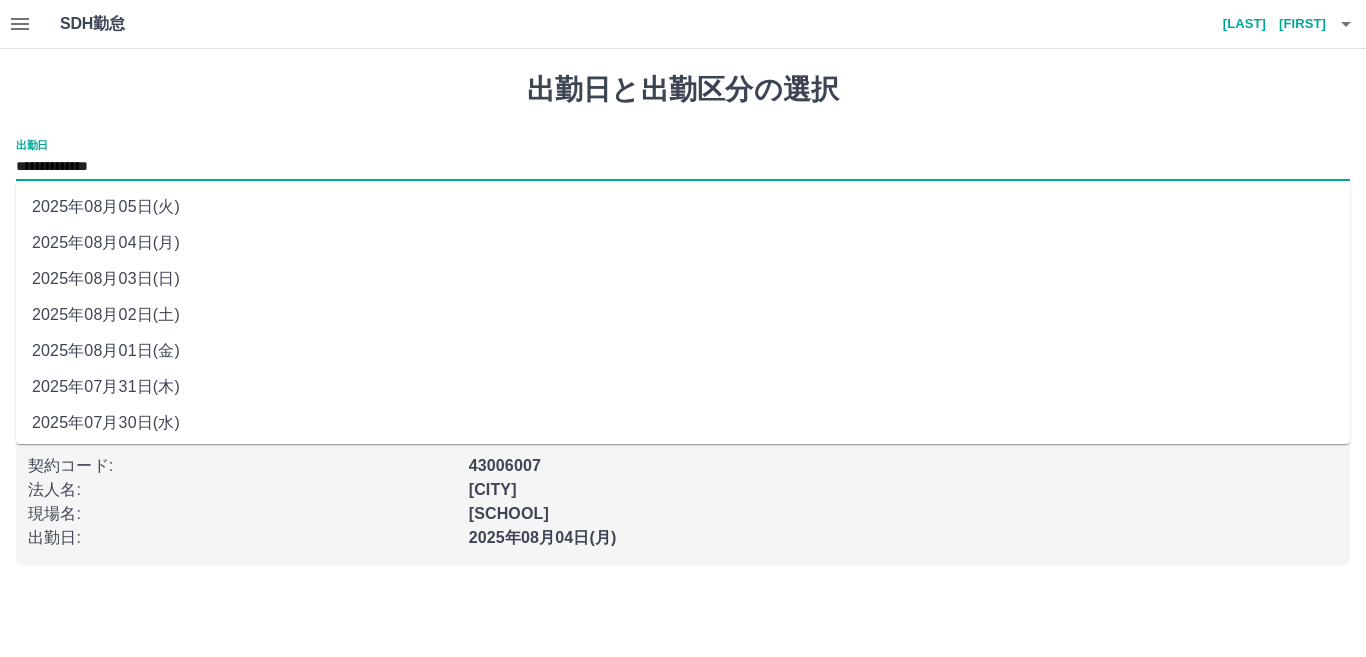 click on "**********" at bounding box center [683, 167] 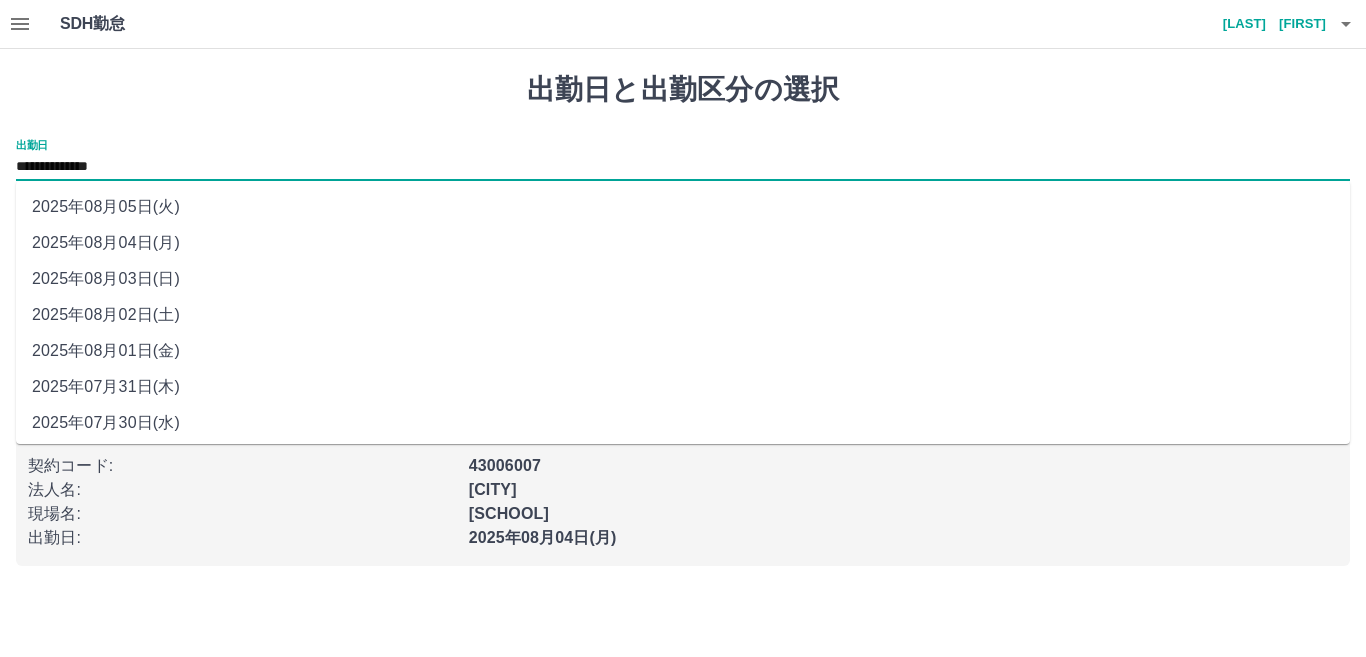 click on "2025年08月05日(火)" at bounding box center (683, 207) 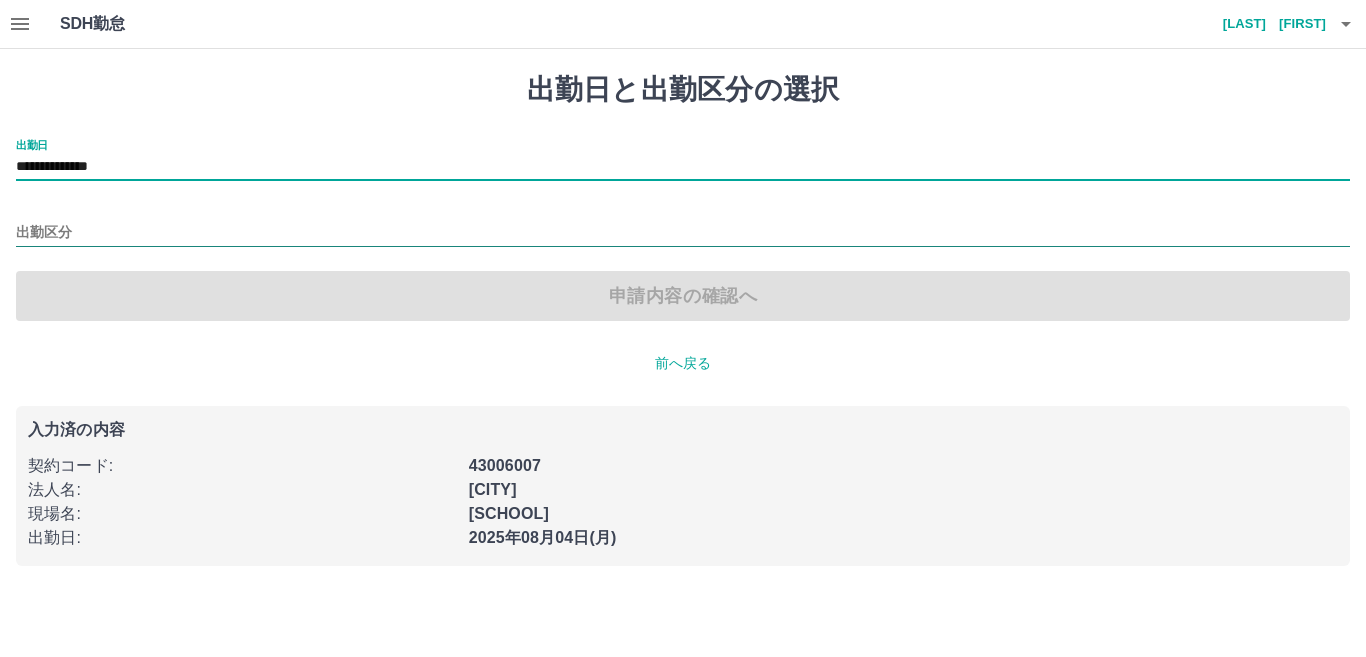 click on "出勤区分" at bounding box center (683, 233) 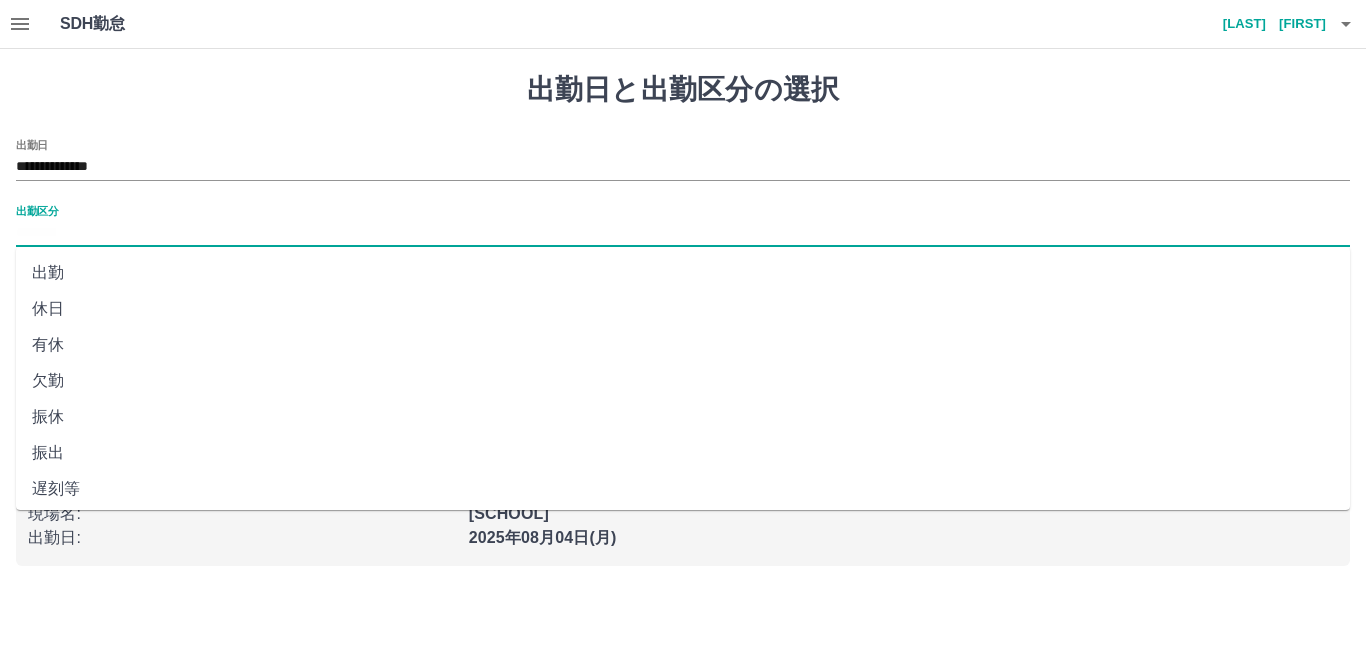 click on "有休" at bounding box center (683, 345) 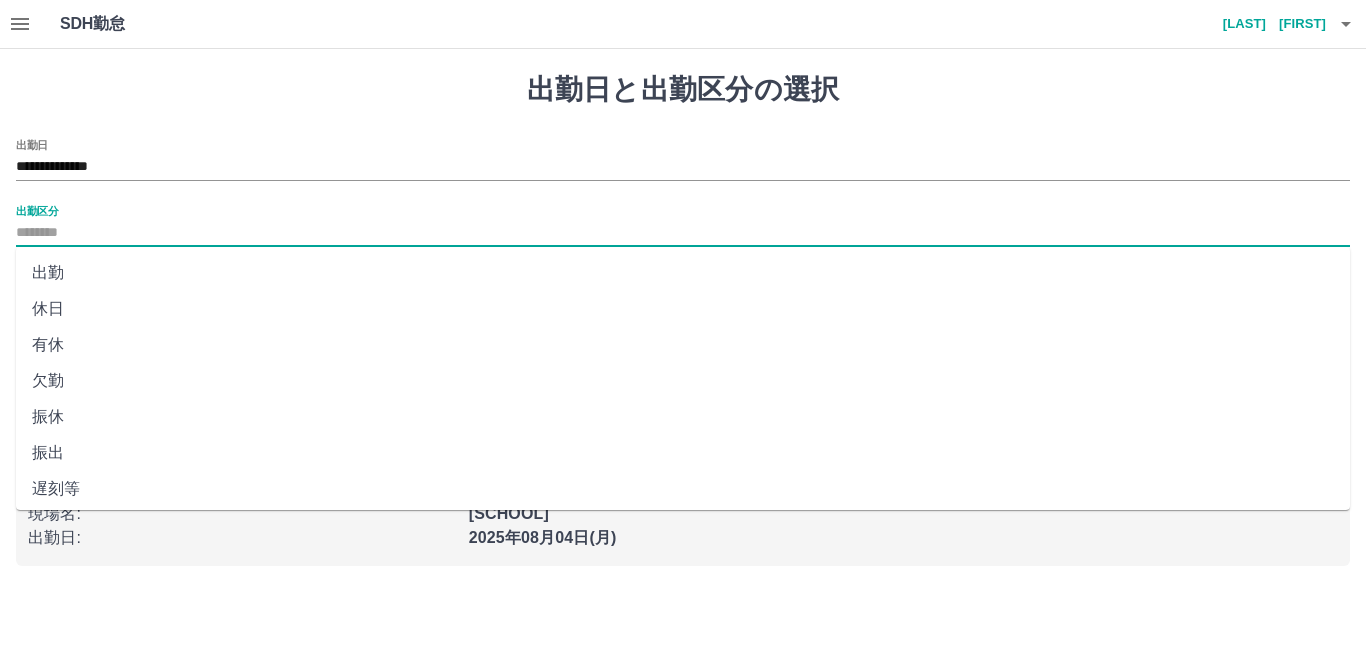 type on "**" 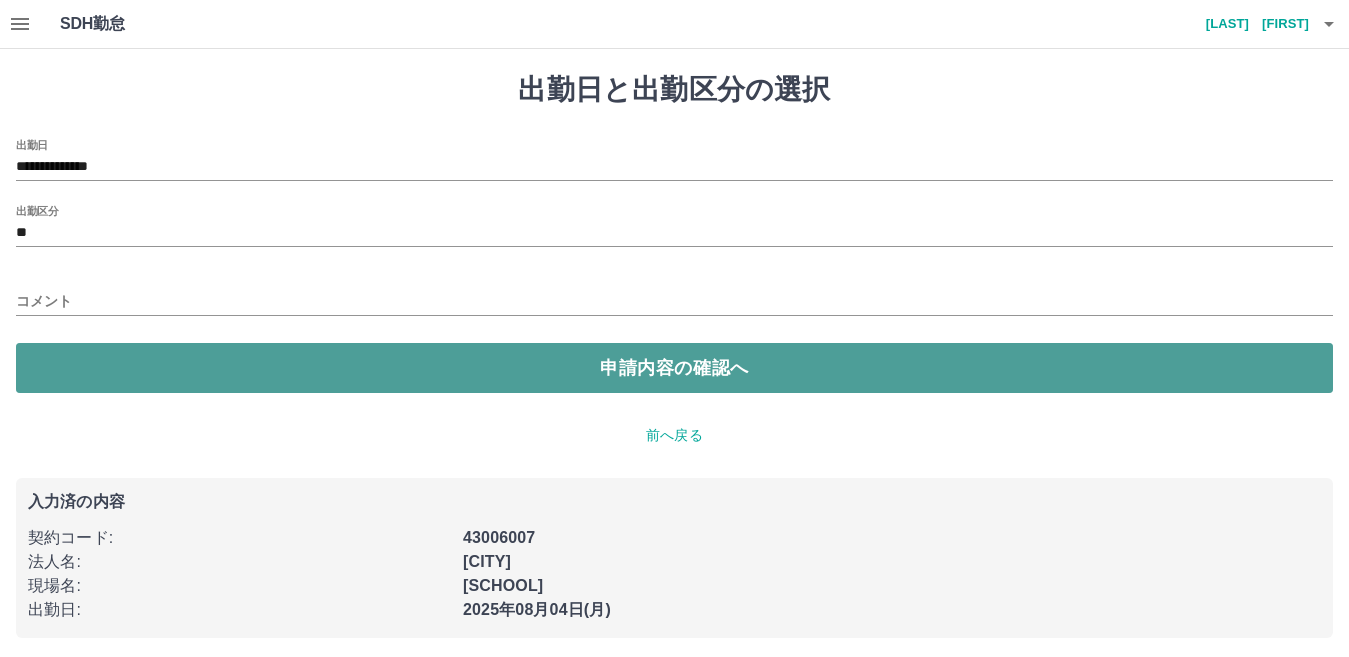 click on "申請内容の確認へ" at bounding box center [674, 368] 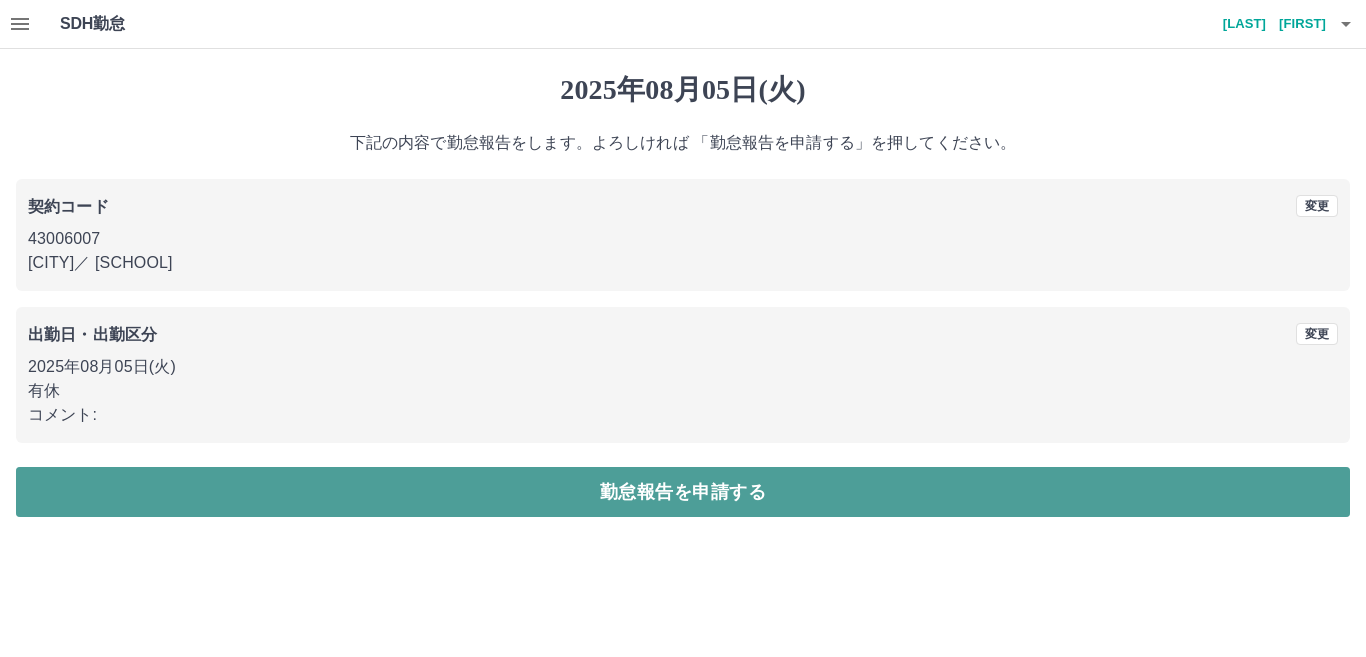 click on "勤怠報告を申請する" at bounding box center [683, 492] 